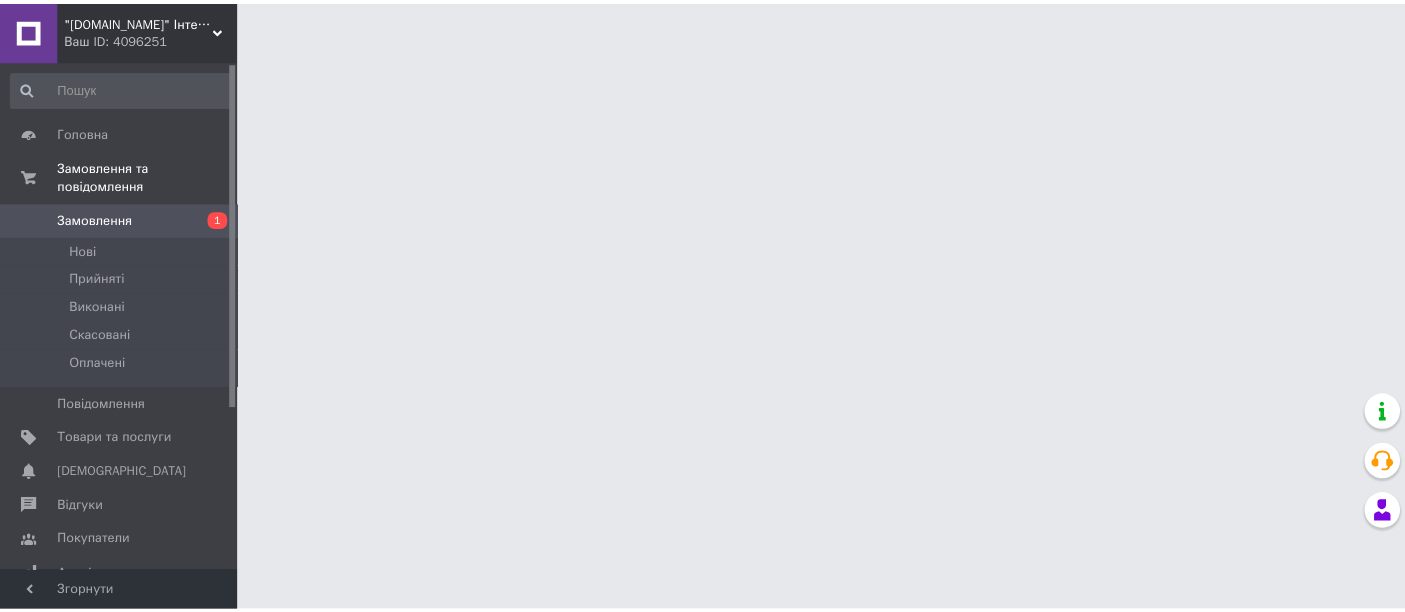 scroll, scrollTop: 0, scrollLeft: 0, axis: both 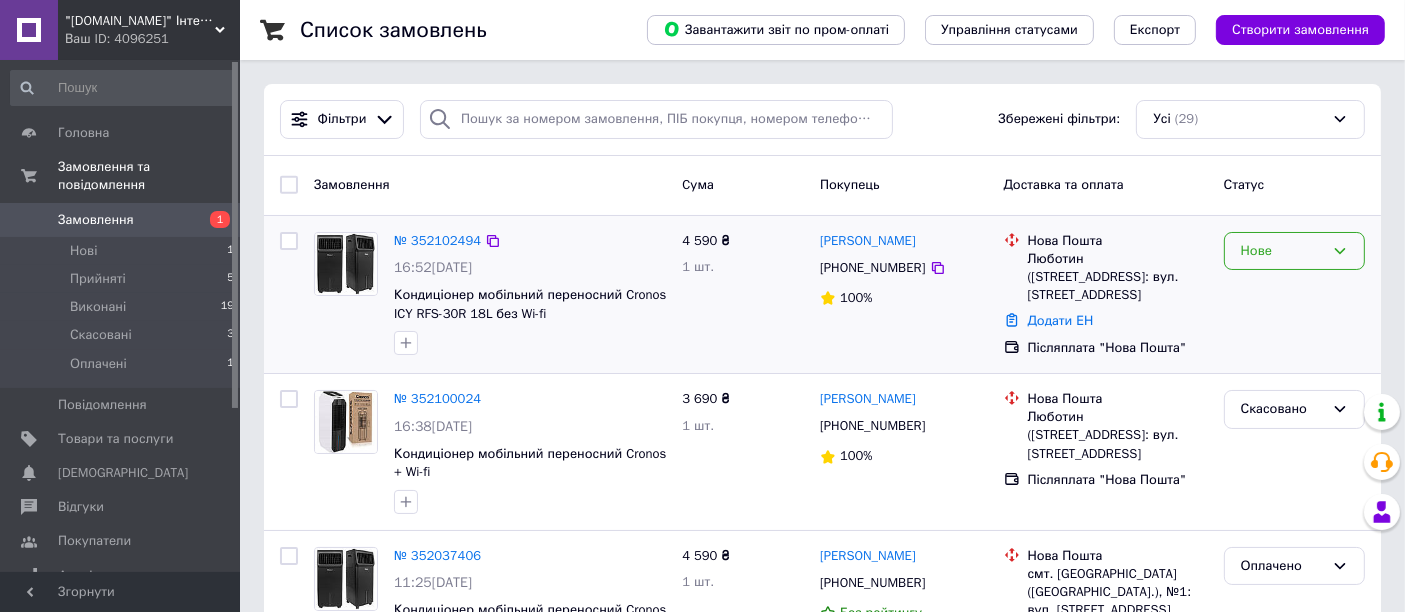 click on "Нове" at bounding box center [1282, 251] 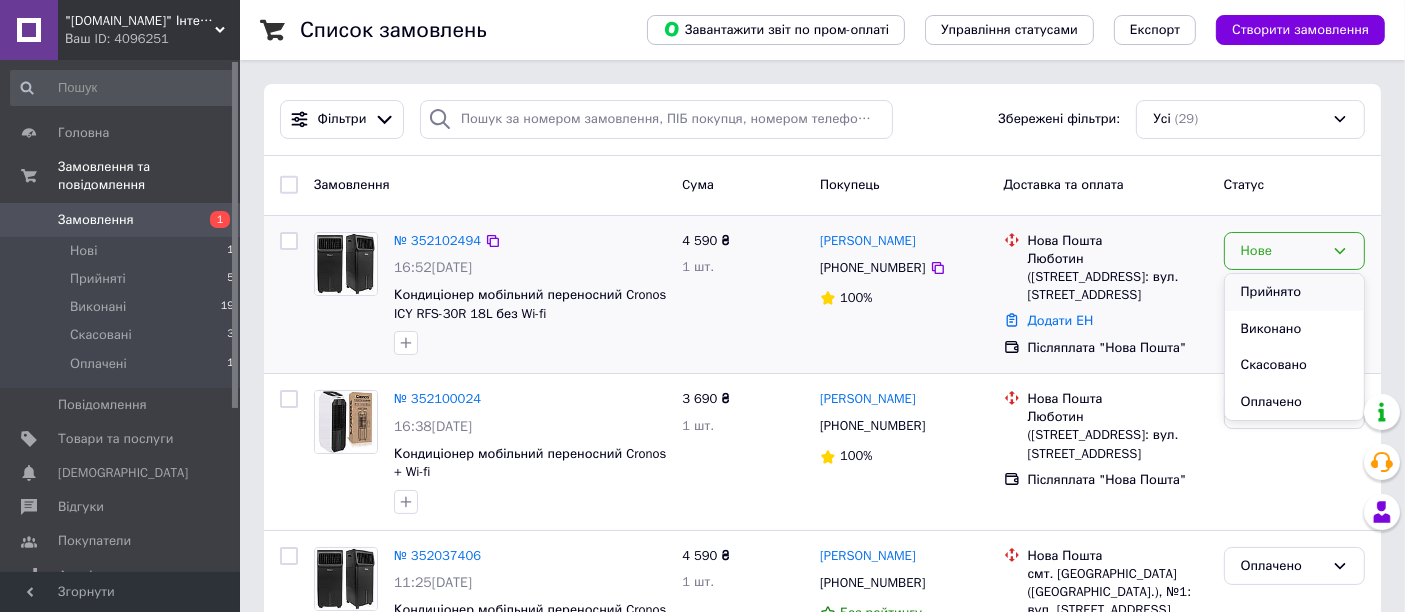 click on "Прийнято" at bounding box center [1294, 292] 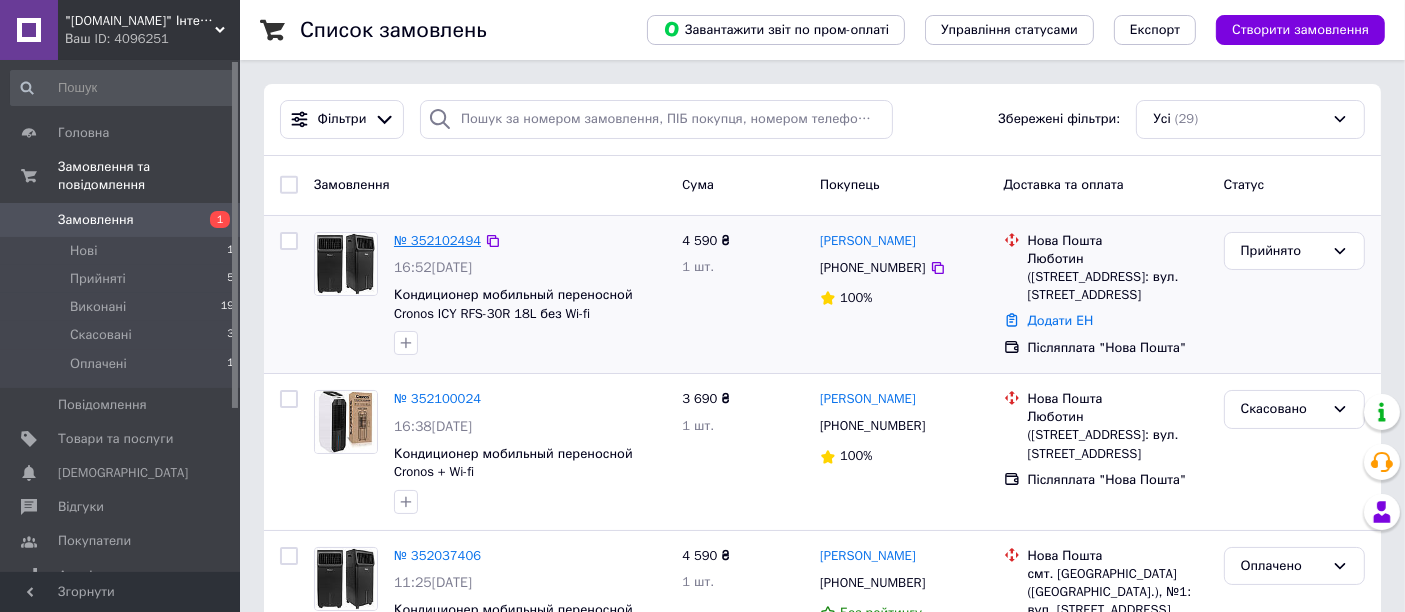 click on "№ 352102494" at bounding box center [437, 240] 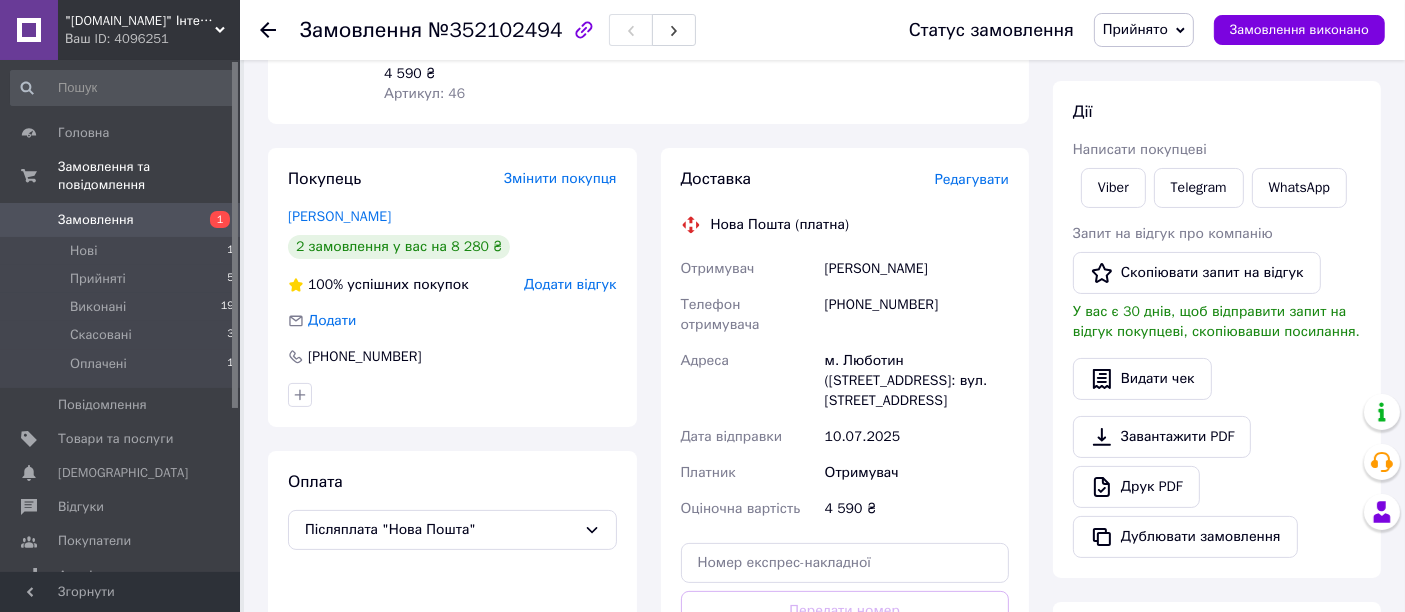scroll, scrollTop: 222, scrollLeft: 0, axis: vertical 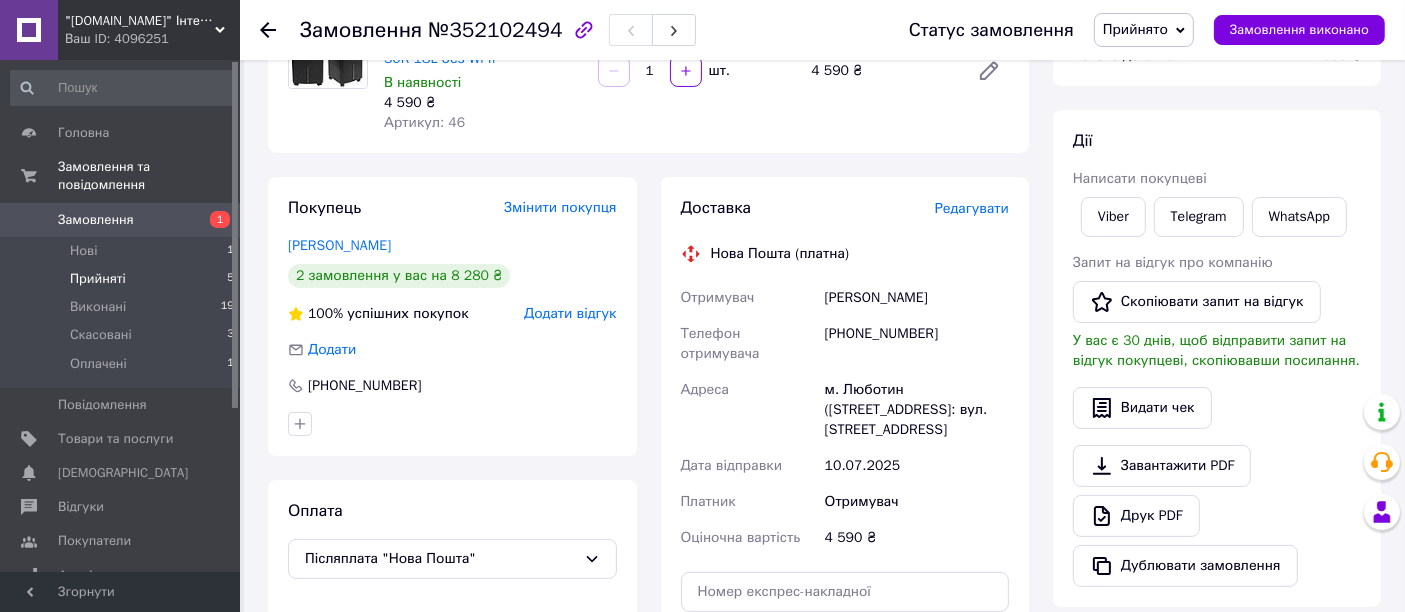 click on "Прийняті" at bounding box center [98, 279] 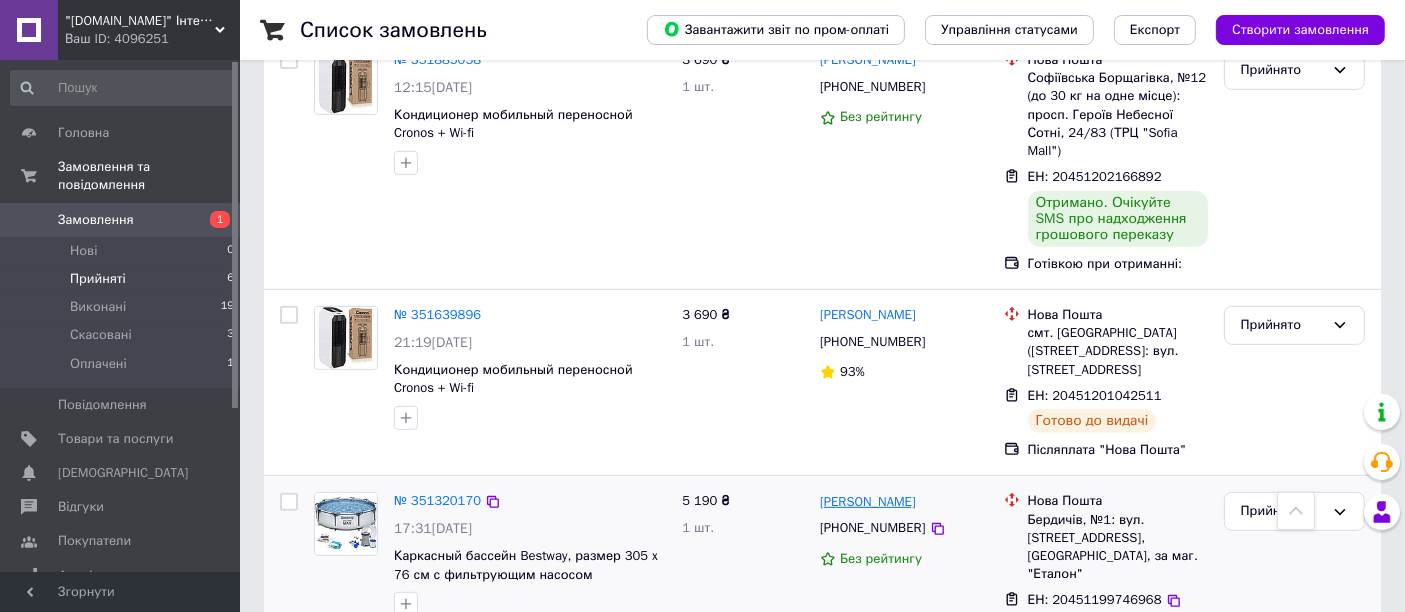 scroll, scrollTop: 854, scrollLeft: 0, axis: vertical 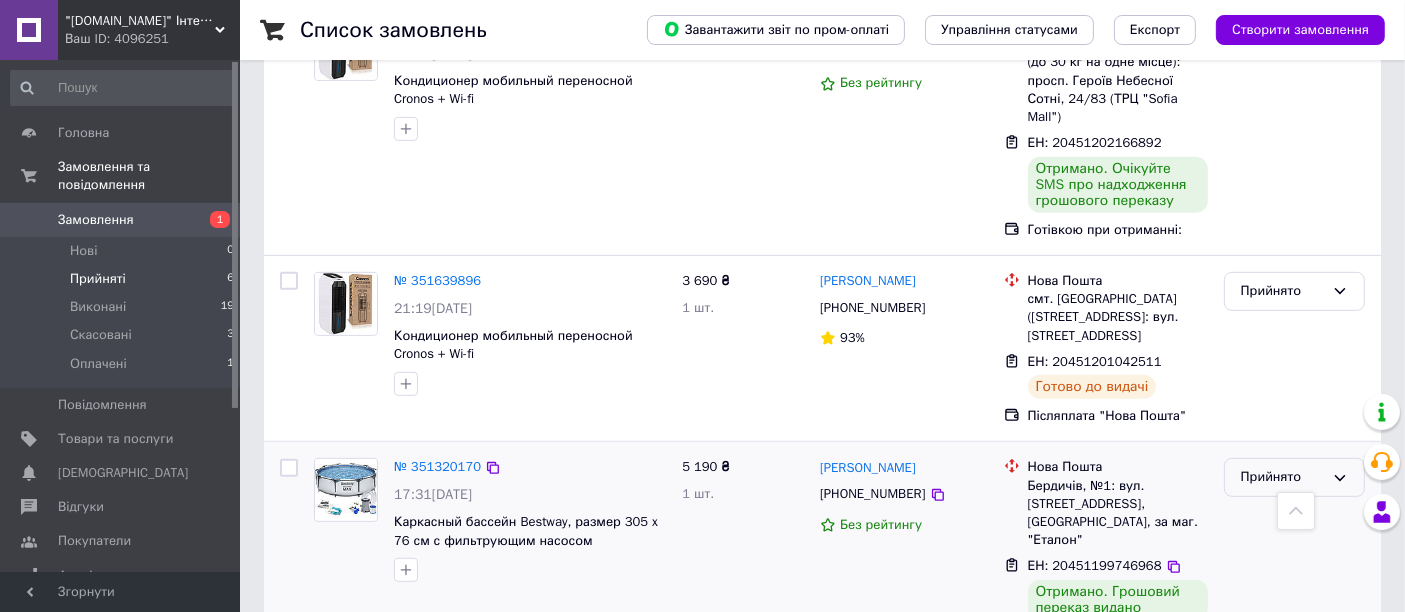 click on "Прийнято" at bounding box center (1282, 477) 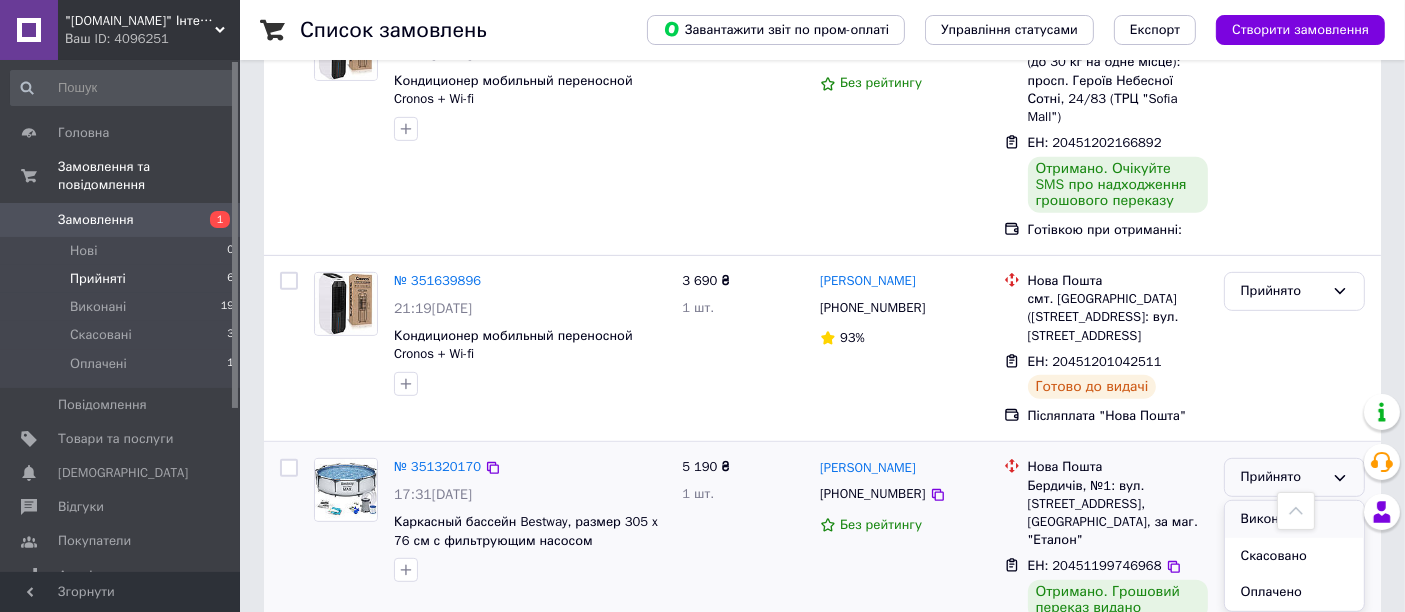 click on "Виконано" at bounding box center [1294, 519] 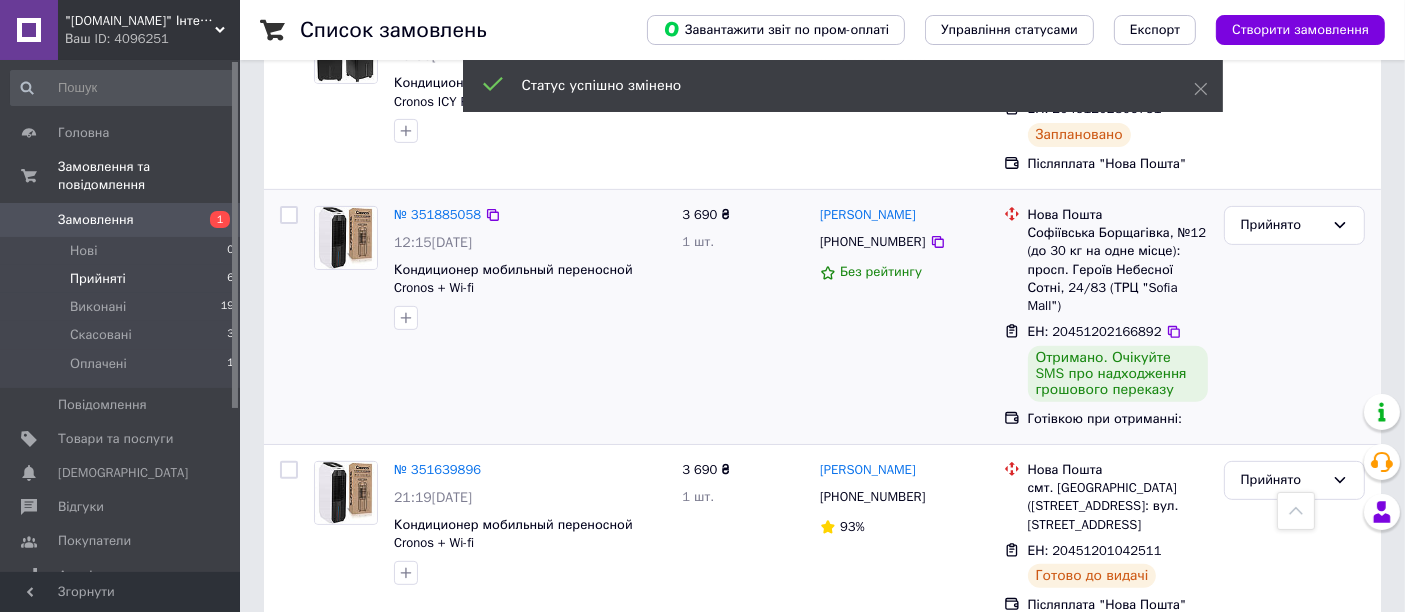 scroll, scrollTop: 631, scrollLeft: 0, axis: vertical 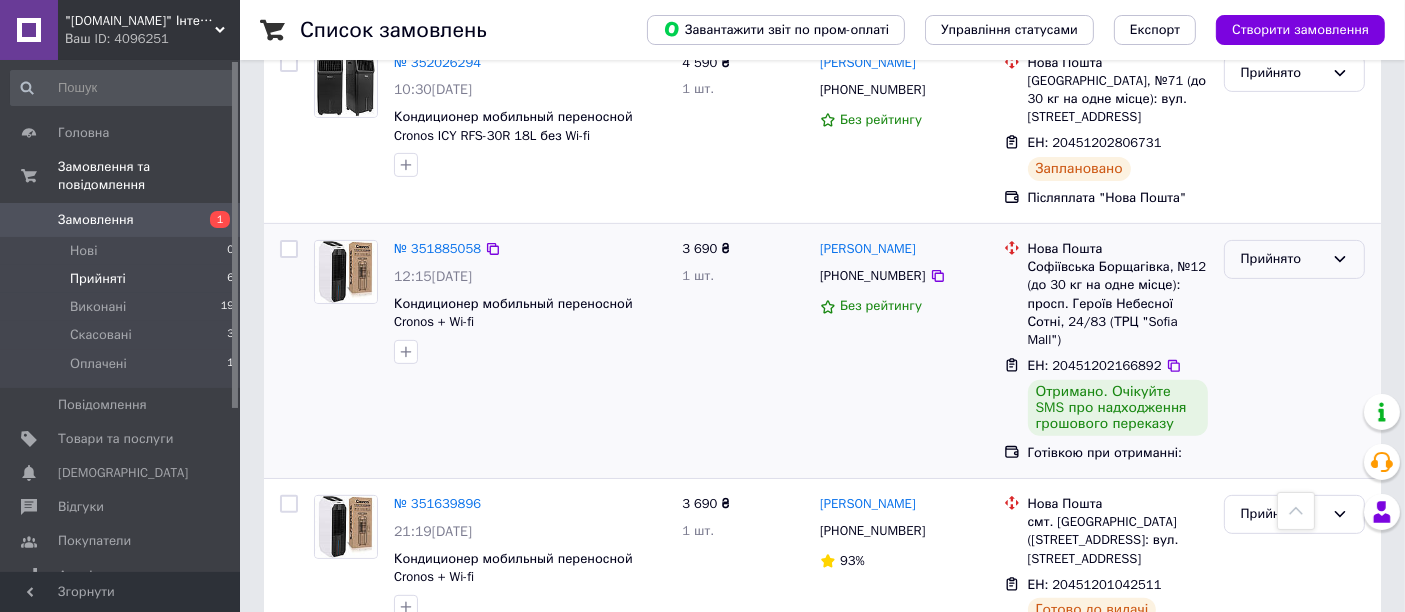 click on "Прийнято" at bounding box center [1282, 259] 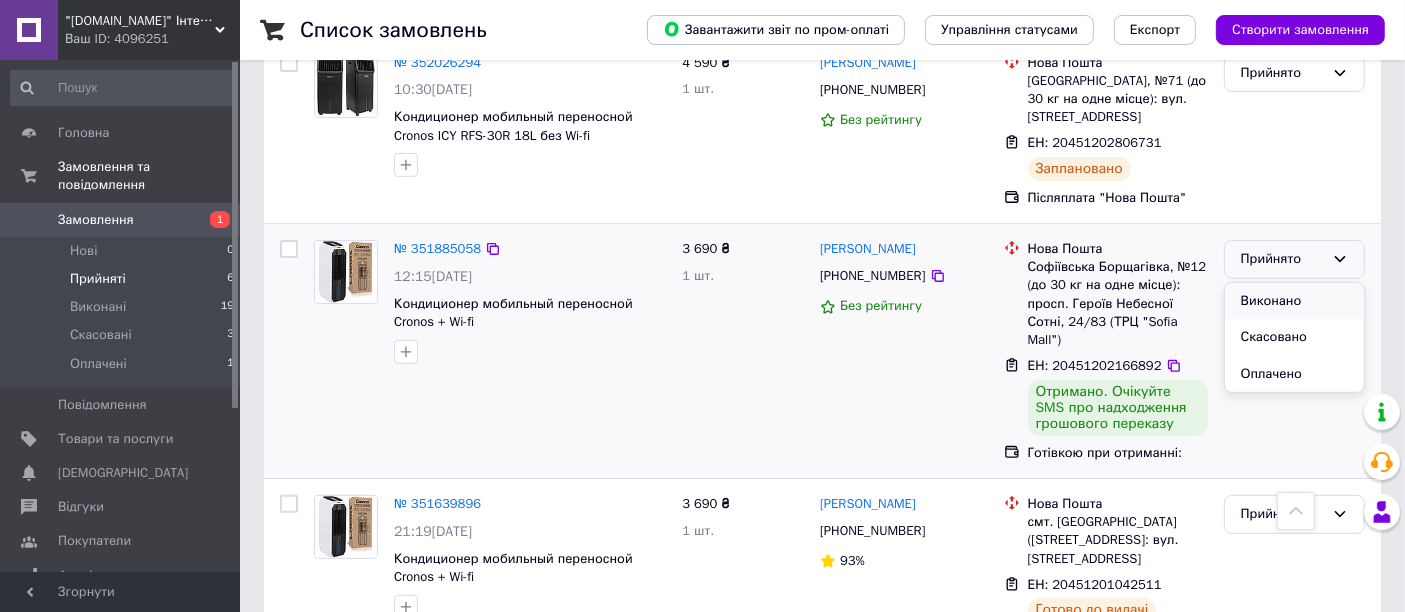 click on "Виконано" at bounding box center (1294, 301) 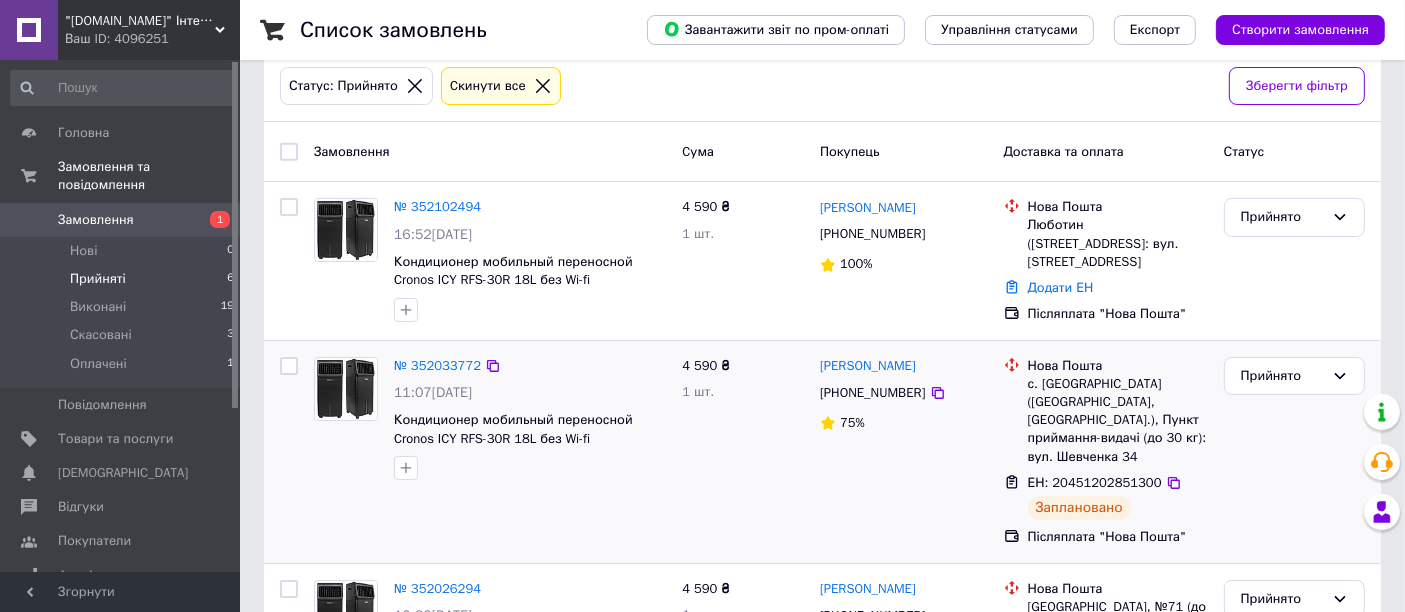 scroll, scrollTop: 76, scrollLeft: 0, axis: vertical 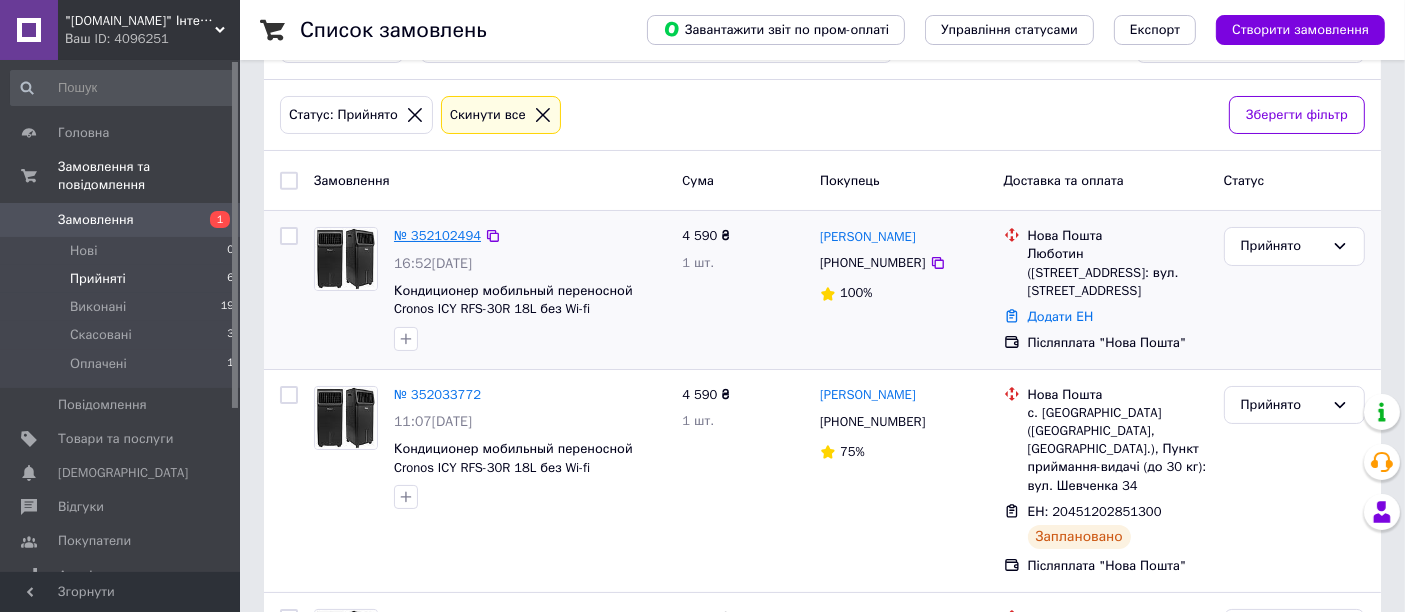 click on "№ 352102494" at bounding box center [437, 235] 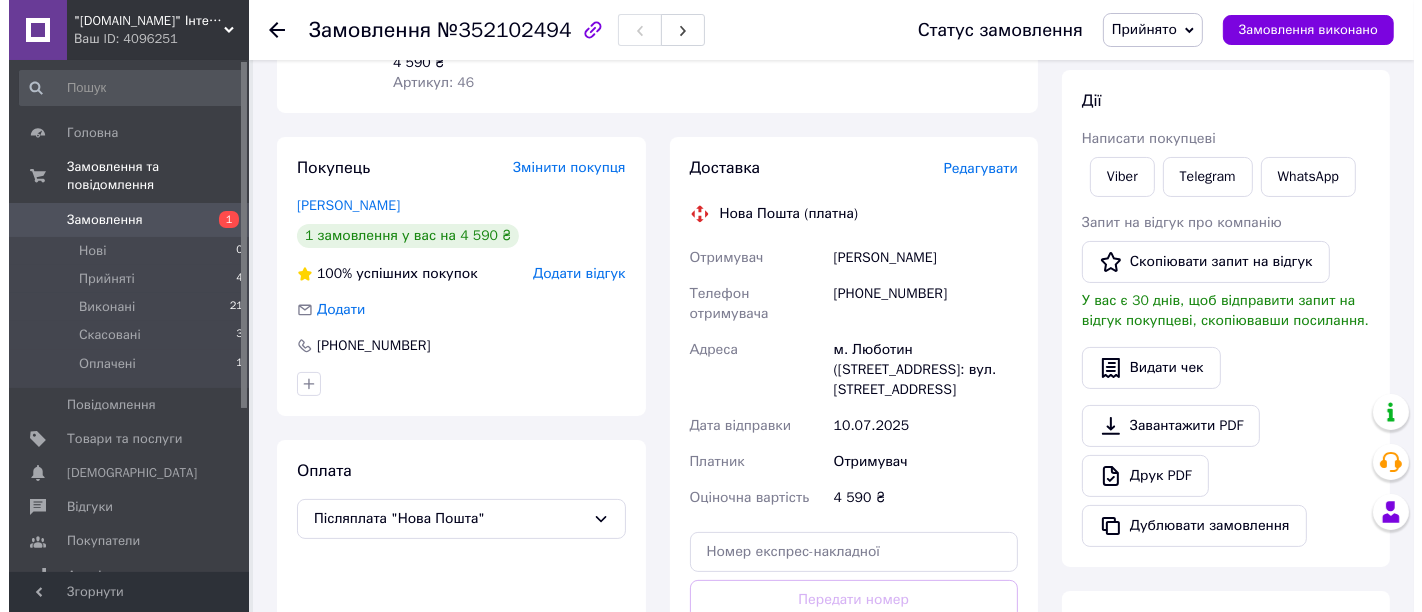 scroll, scrollTop: 76, scrollLeft: 0, axis: vertical 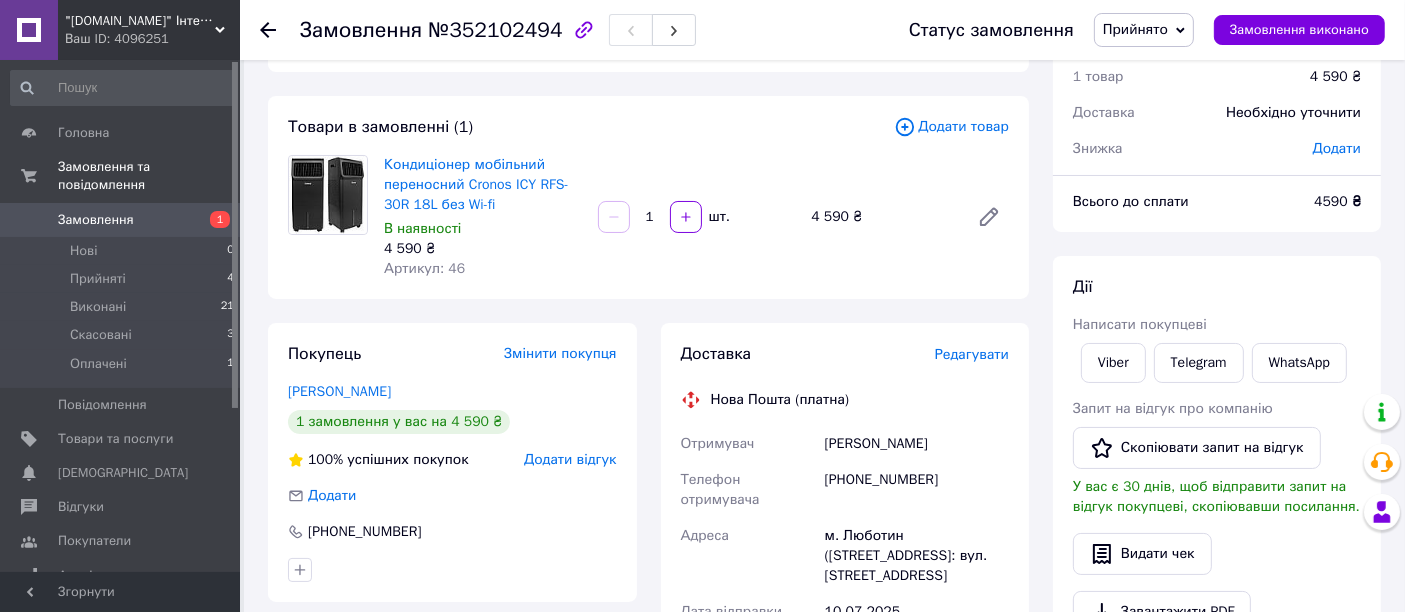click on "Редагувати" at bounding box center (972, 354) 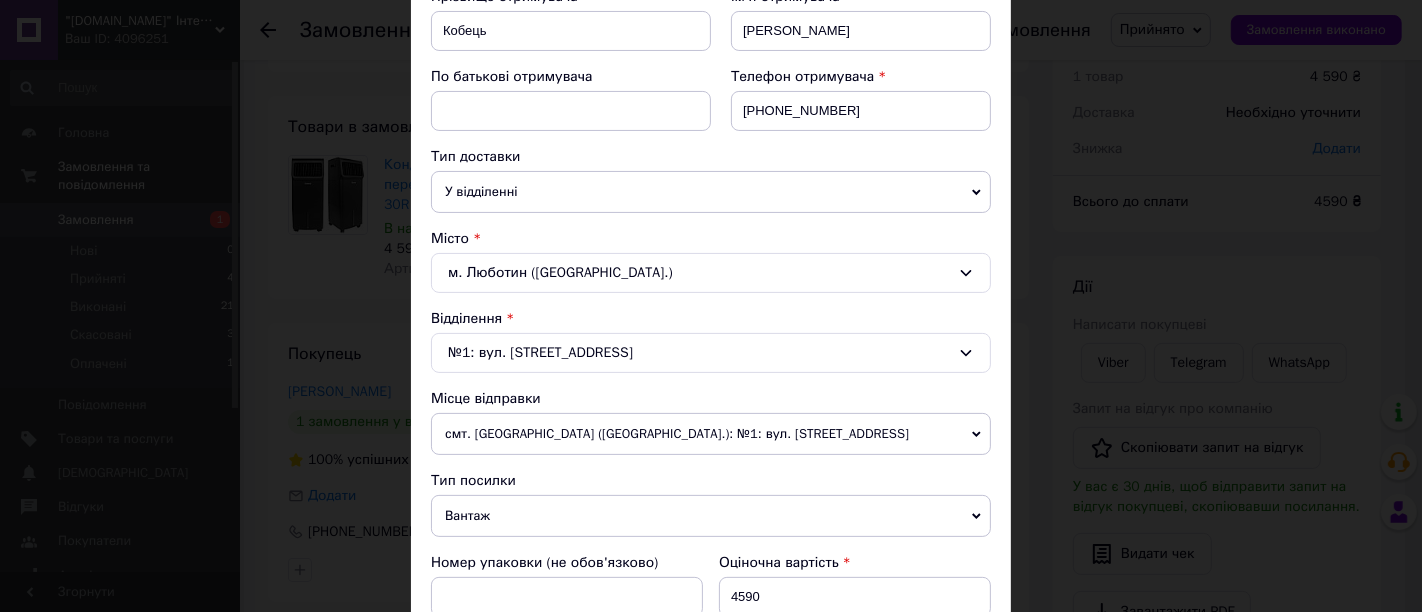 scroll, scrollTop: 444, scrollLeft: 0, axis: vertical 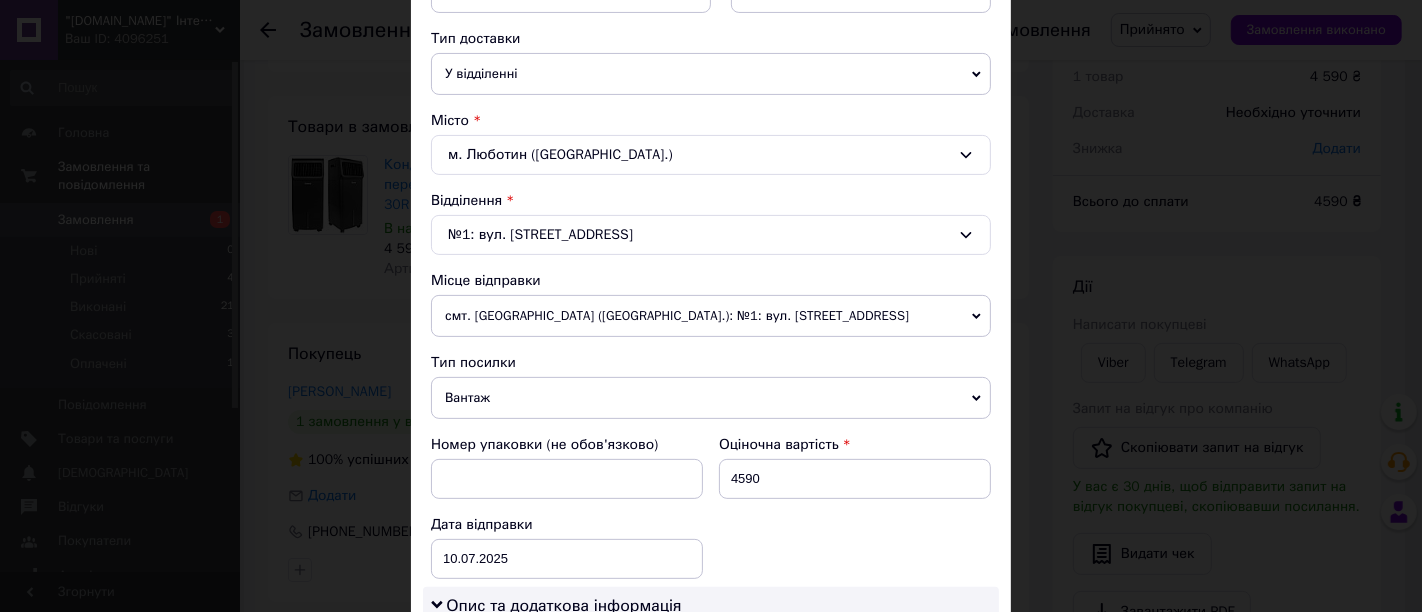 click on "смт. [GEOGRAPHIC_DATA] ([GEOGRAPHIC_DATA].): №1: вул. [STREET_ADDRESS]" at bounding box center [711, 316] 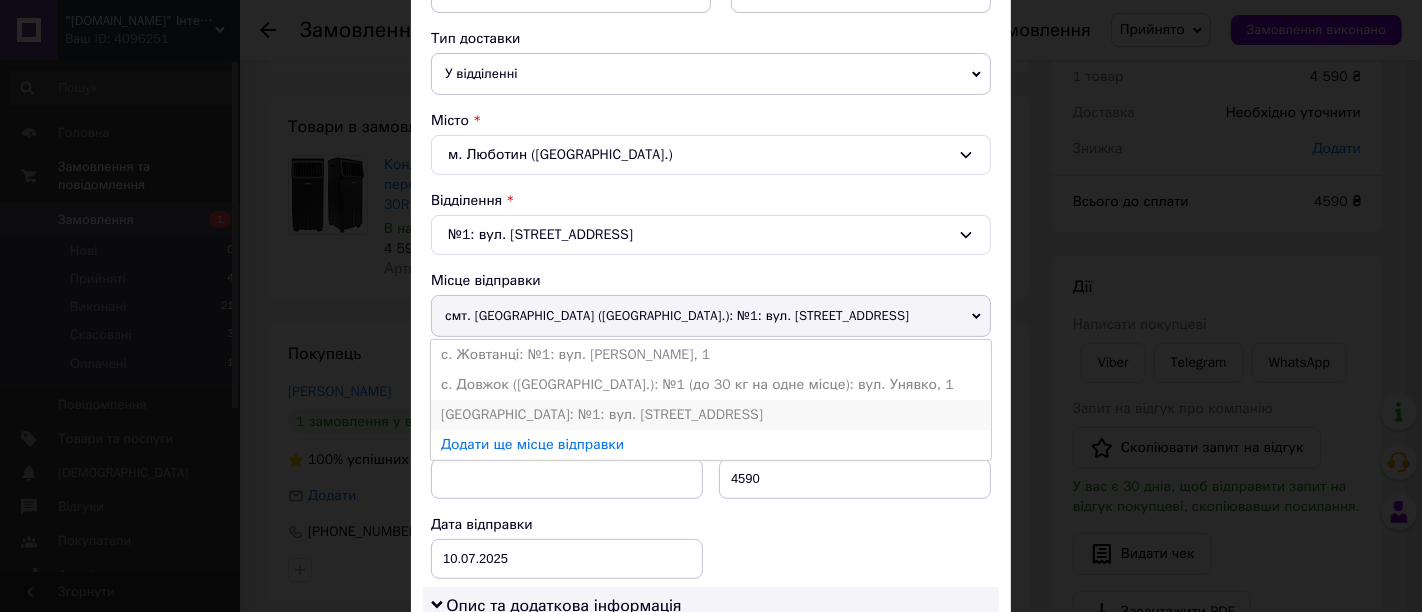 click on "[GEOGRAPHIC_DATA]: №1: вул. [STREET_ADDRESS]" at bounding box center (711, 415) 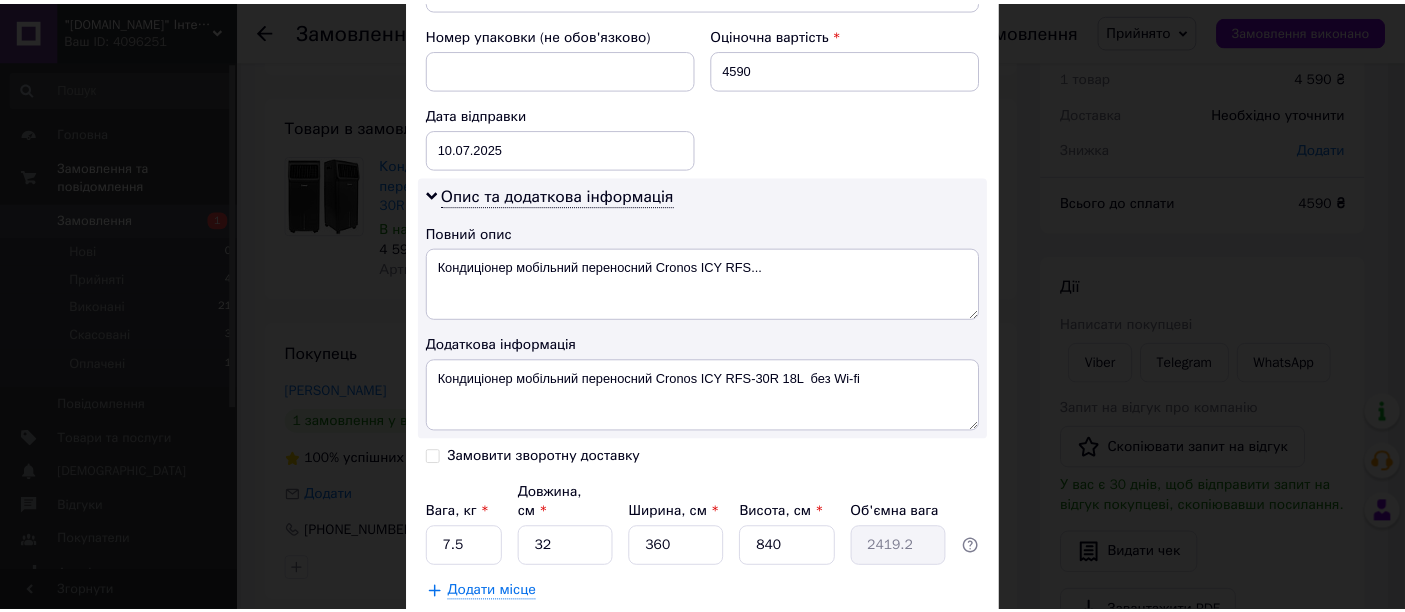 scroll, scrollTop: 888, scrollLeft: 0, axis: vertical 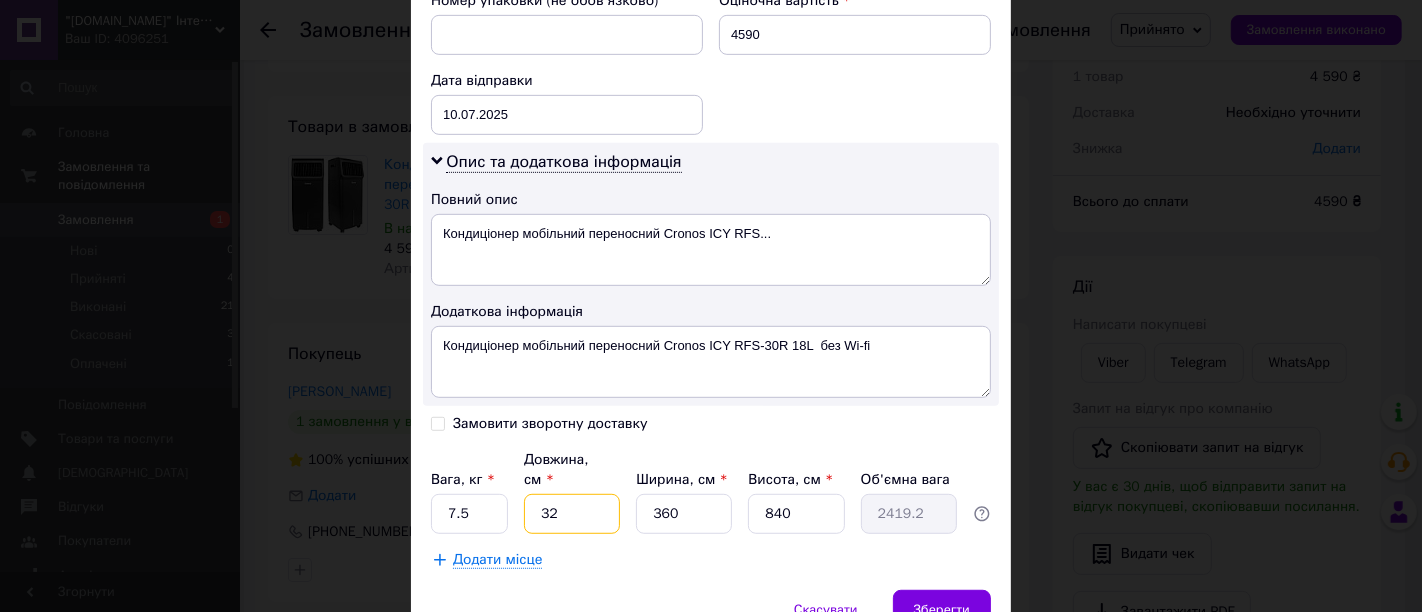 click on "32" at bounding box center (572, 514) 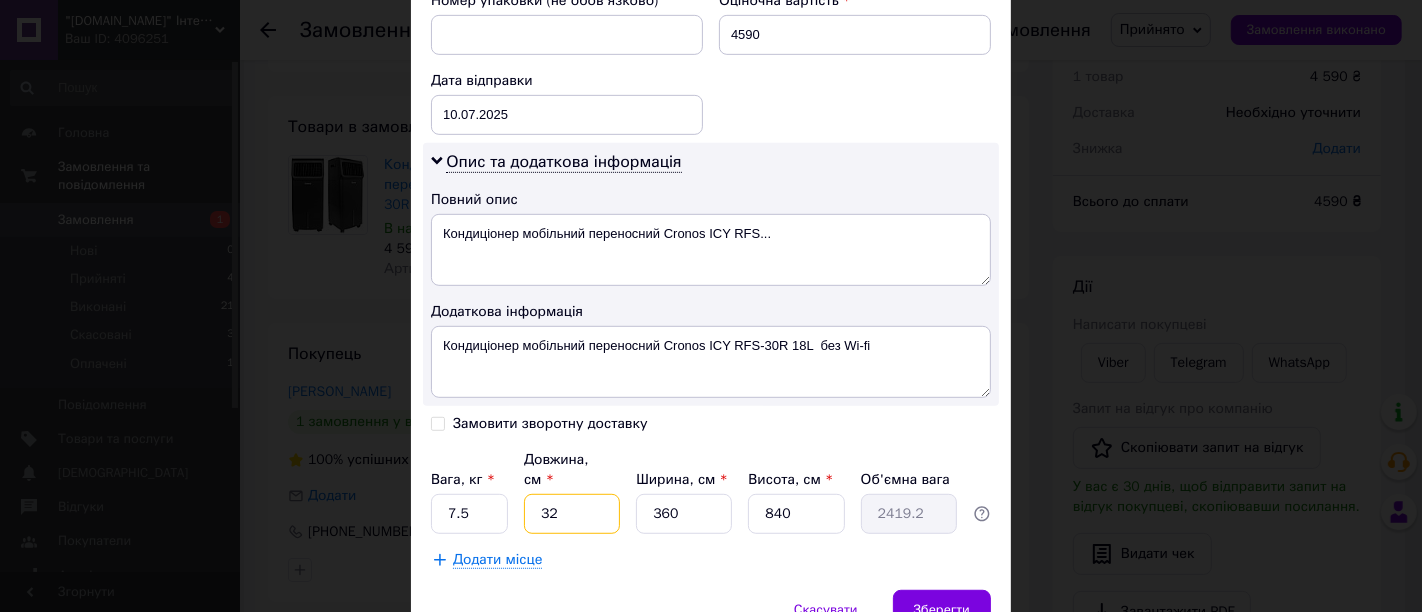 type on "3" 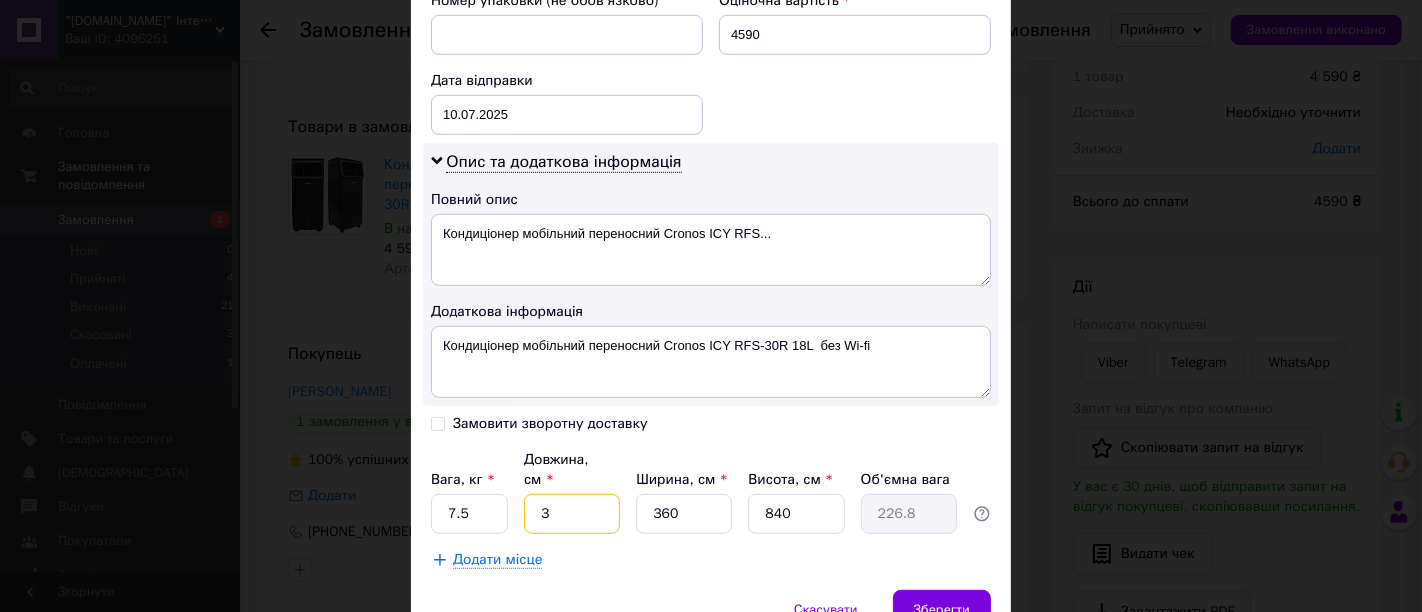 type on "37" 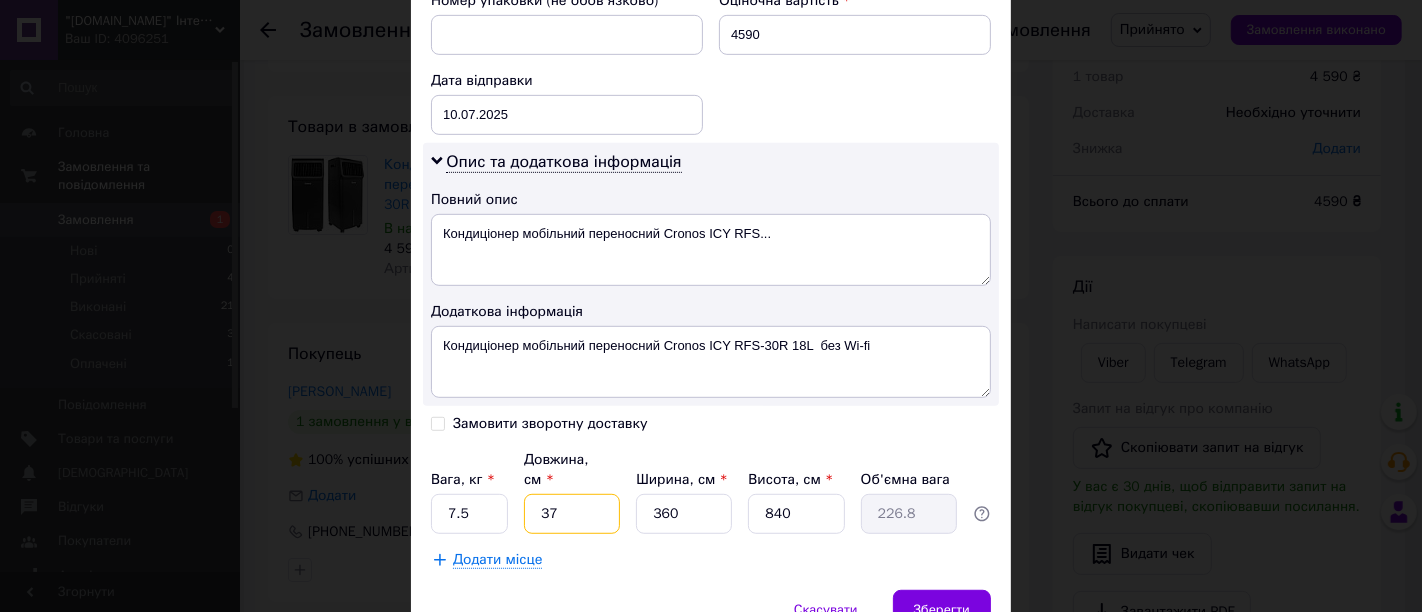 type on "2797.2" 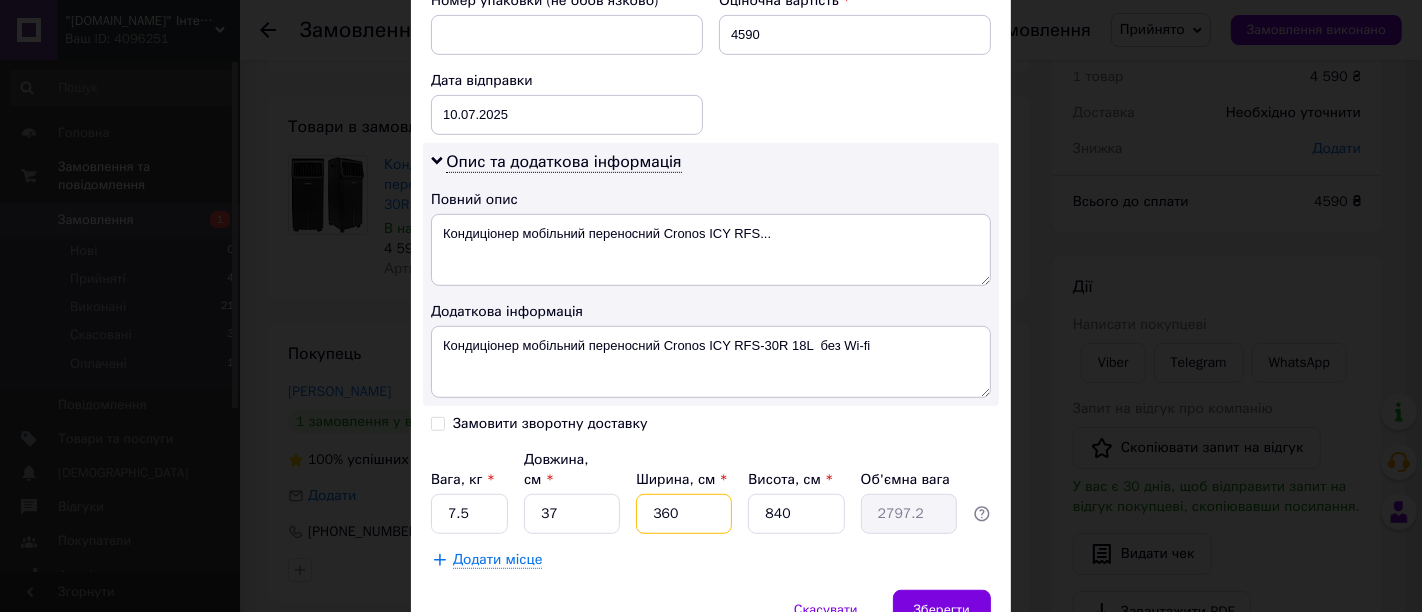 click on "360" at bounding box center (684, 514) 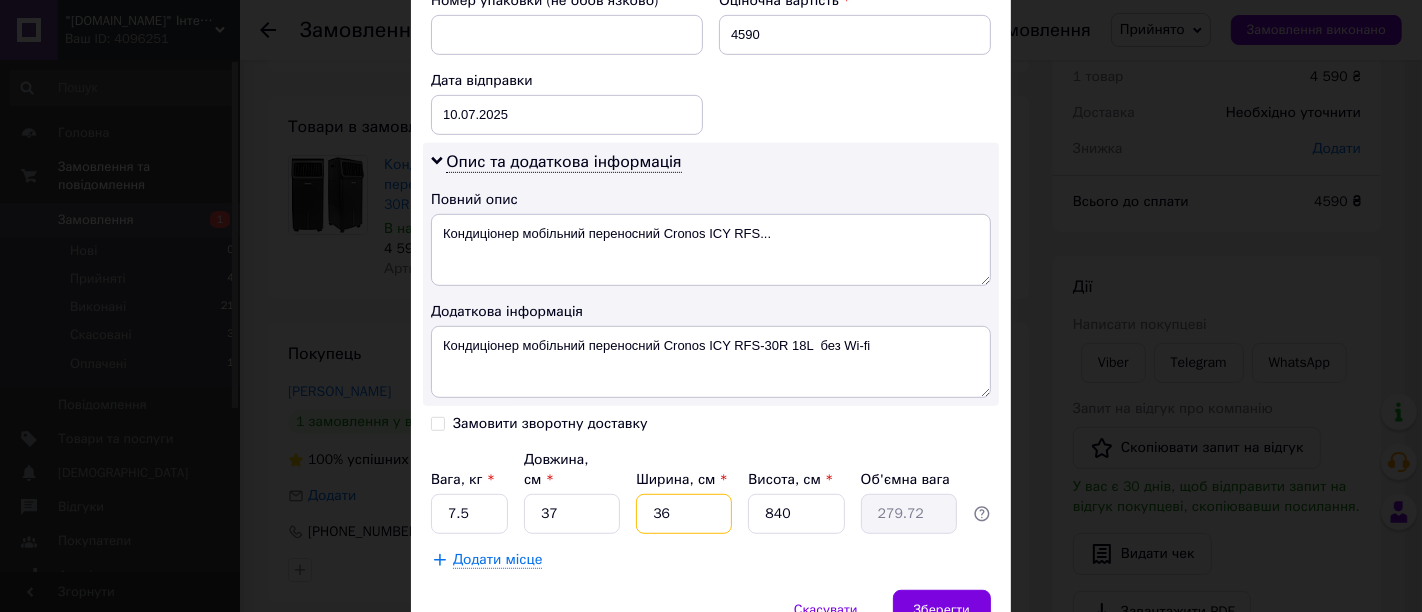 type on "36" 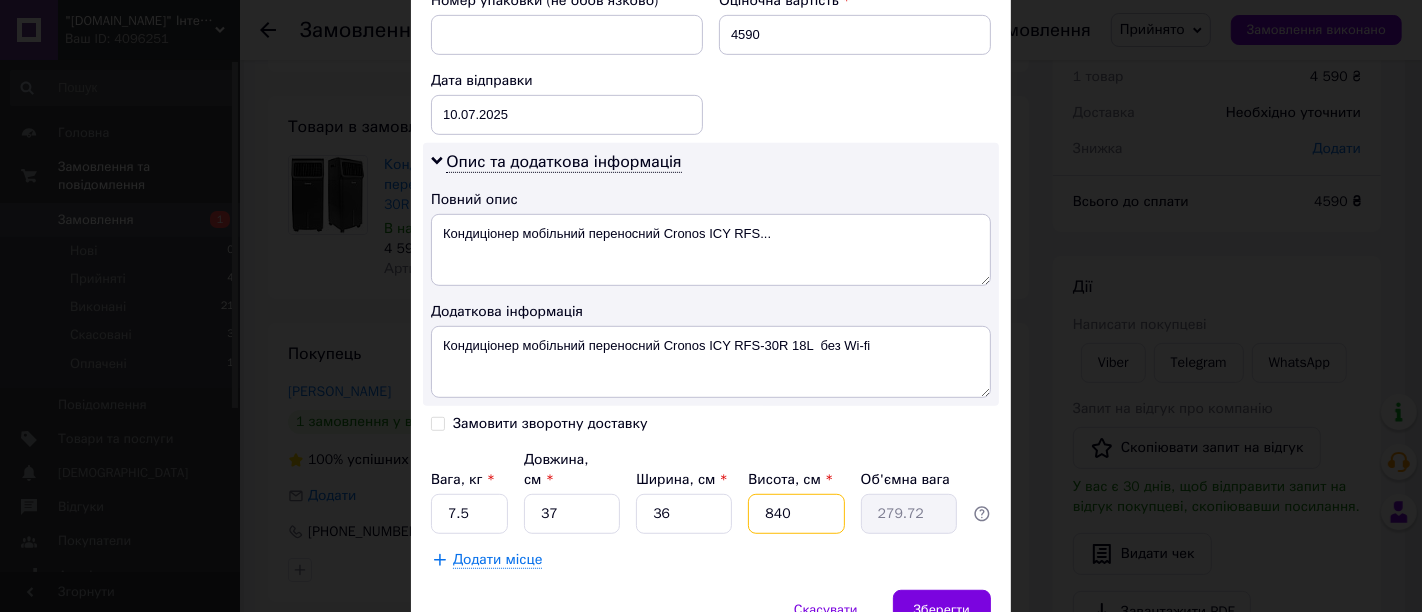 click on "840" at bounding box center [796, 514] 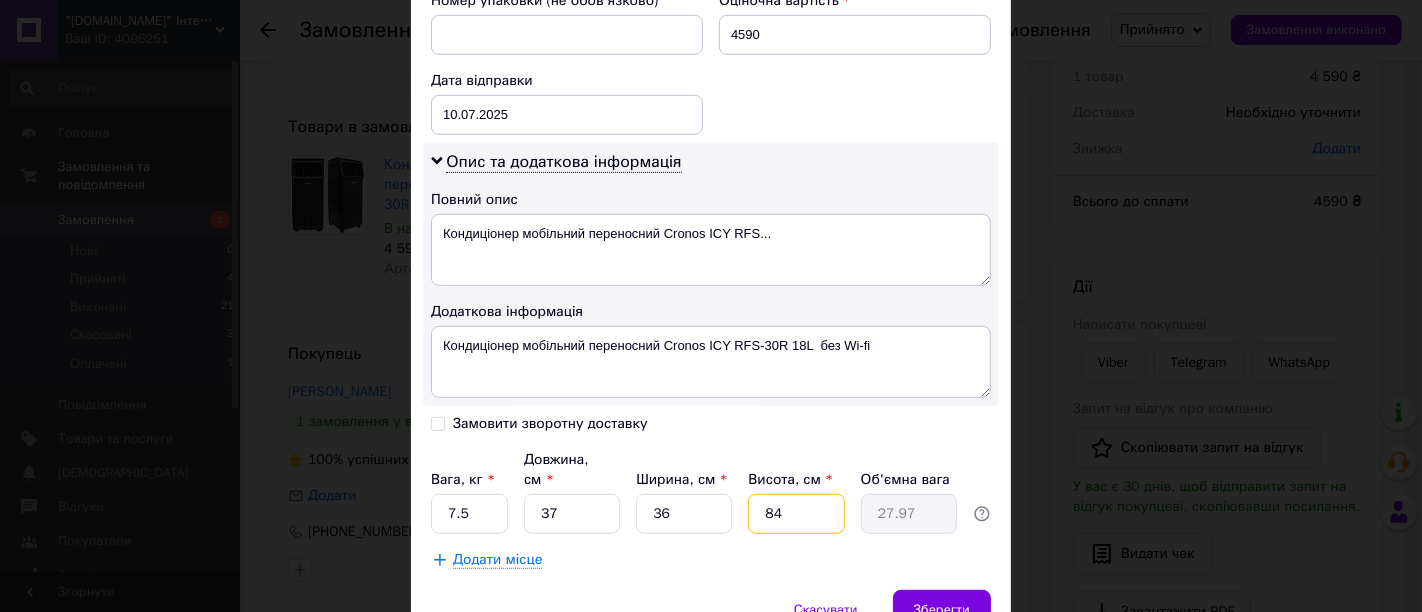 type on "84" 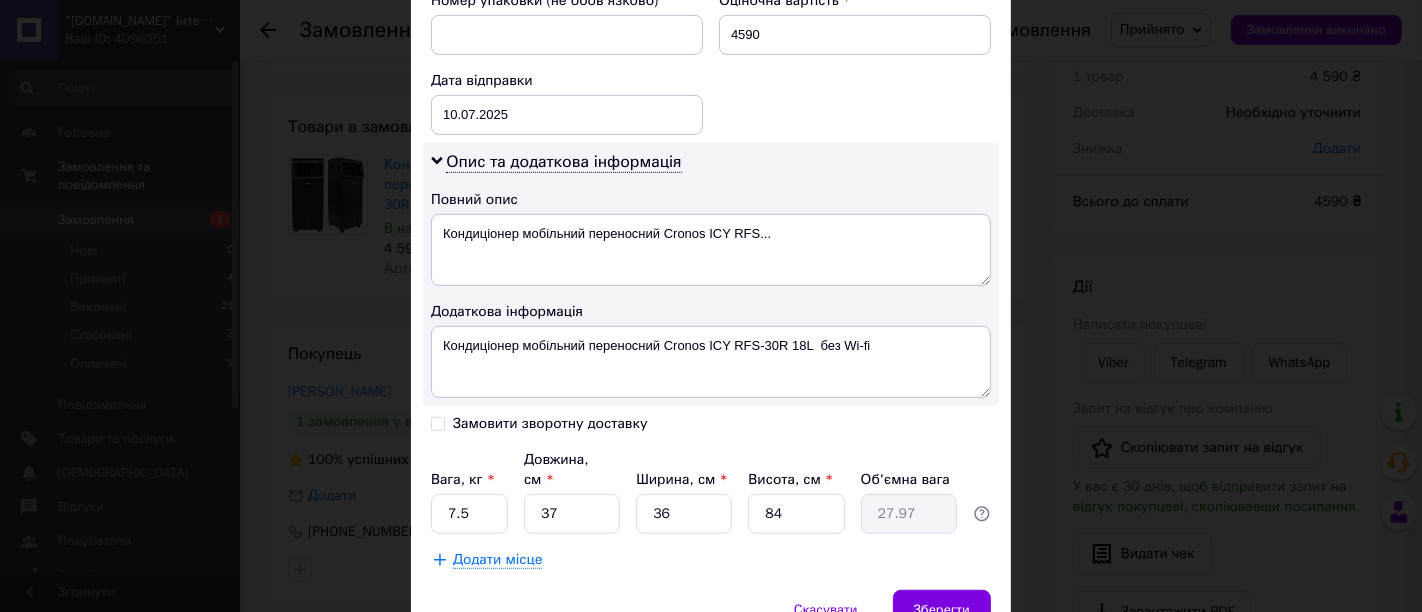 click on "Додати місце" at bounding box center [711, 560] 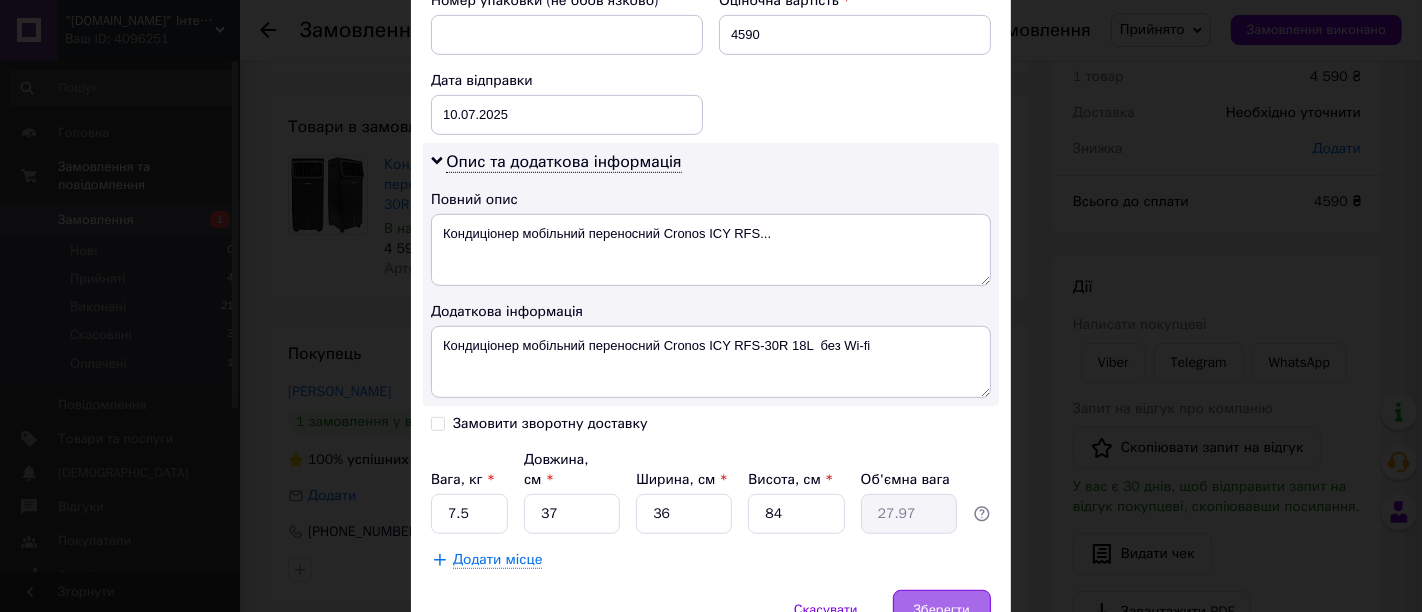 click on "Зберегти" at bounding box center (942, 610) 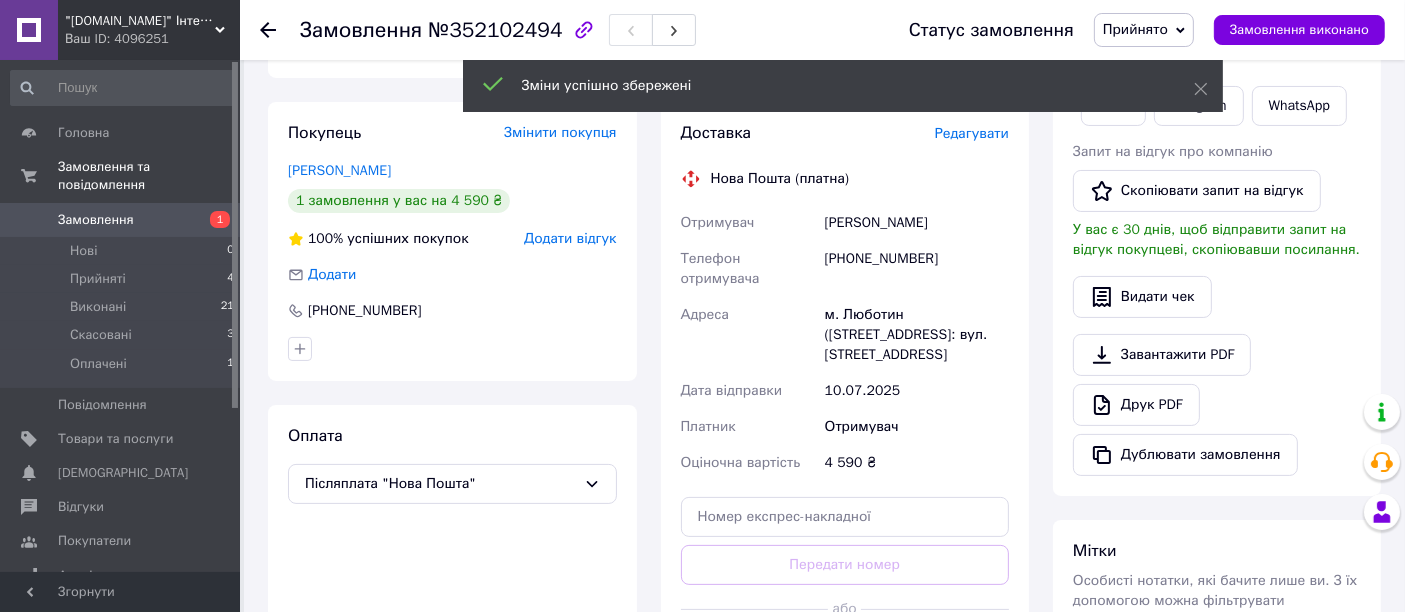 scroll, scrollTop: 409, scrollLeft: 0, axis: vertical 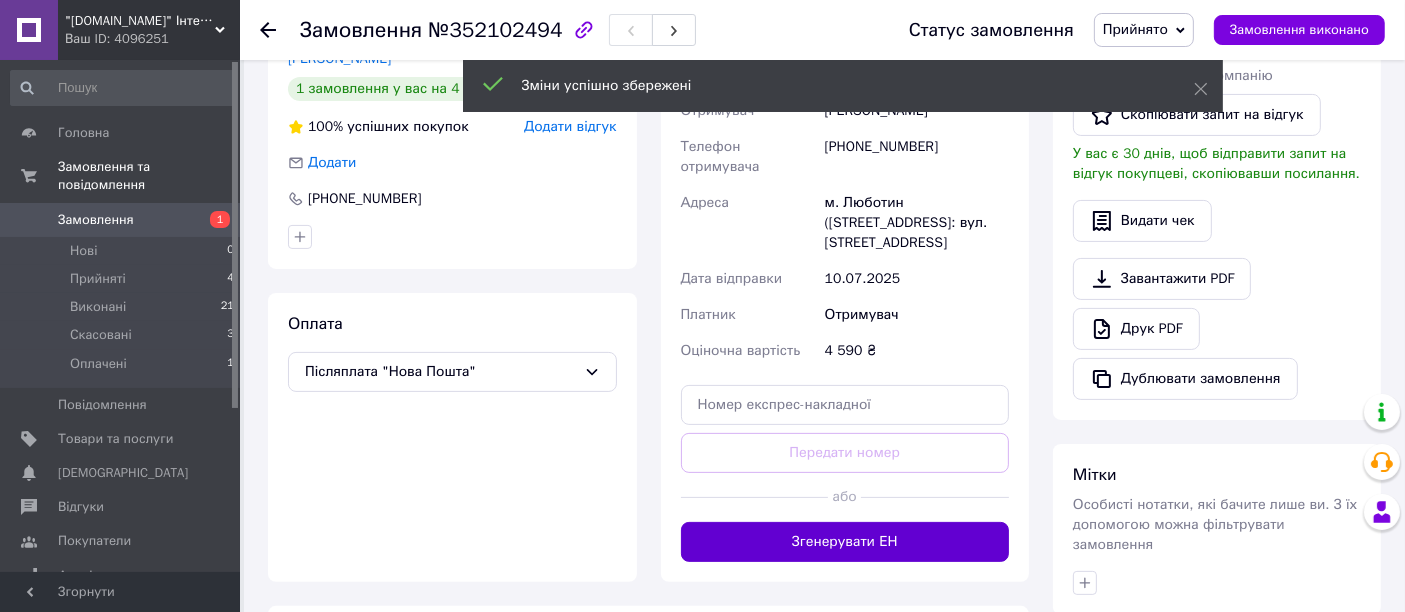 click on "Згенерувати ЕН" at bounding box center (845, 542) 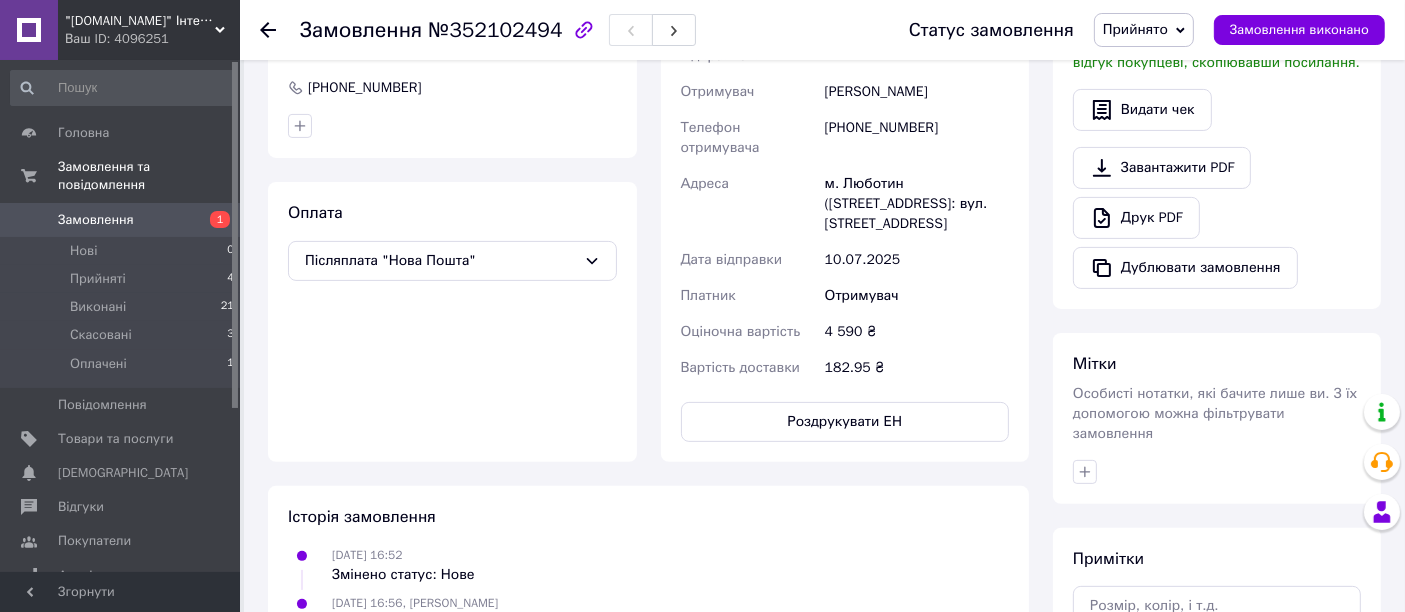 scroll, scrollTop: 409, scrollLeft: 0, axis: vertical 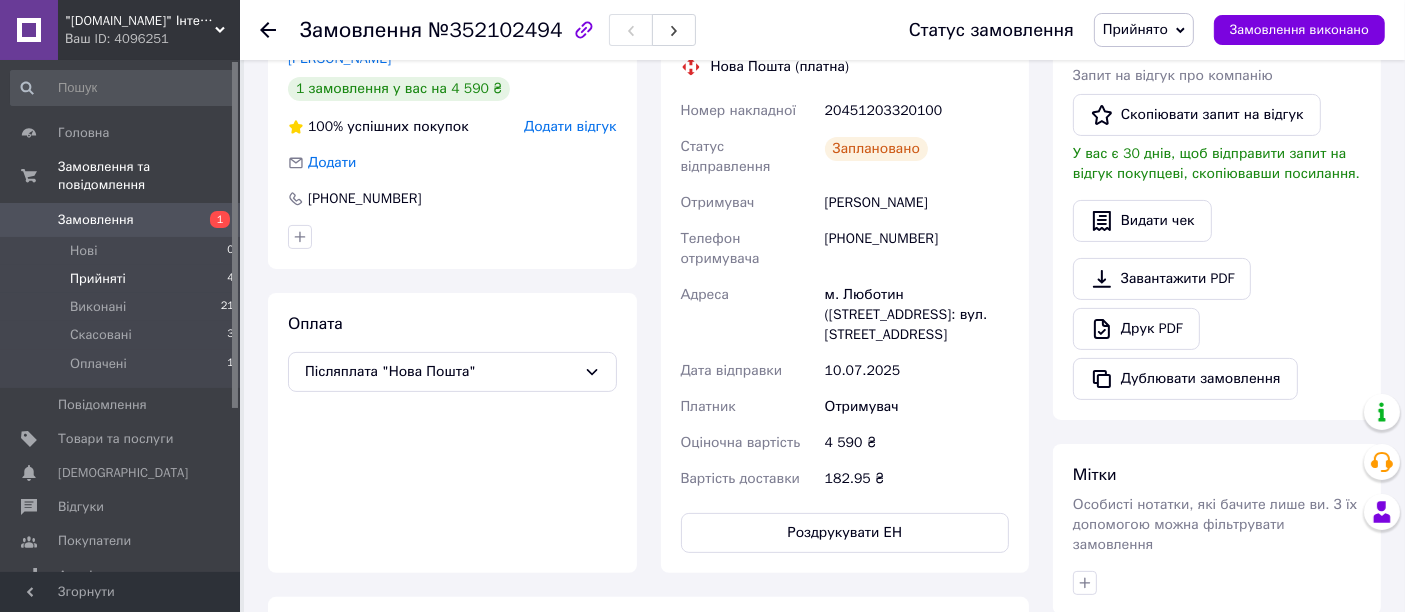 click on "Прийняті 4" at bounding box center [123, 279] 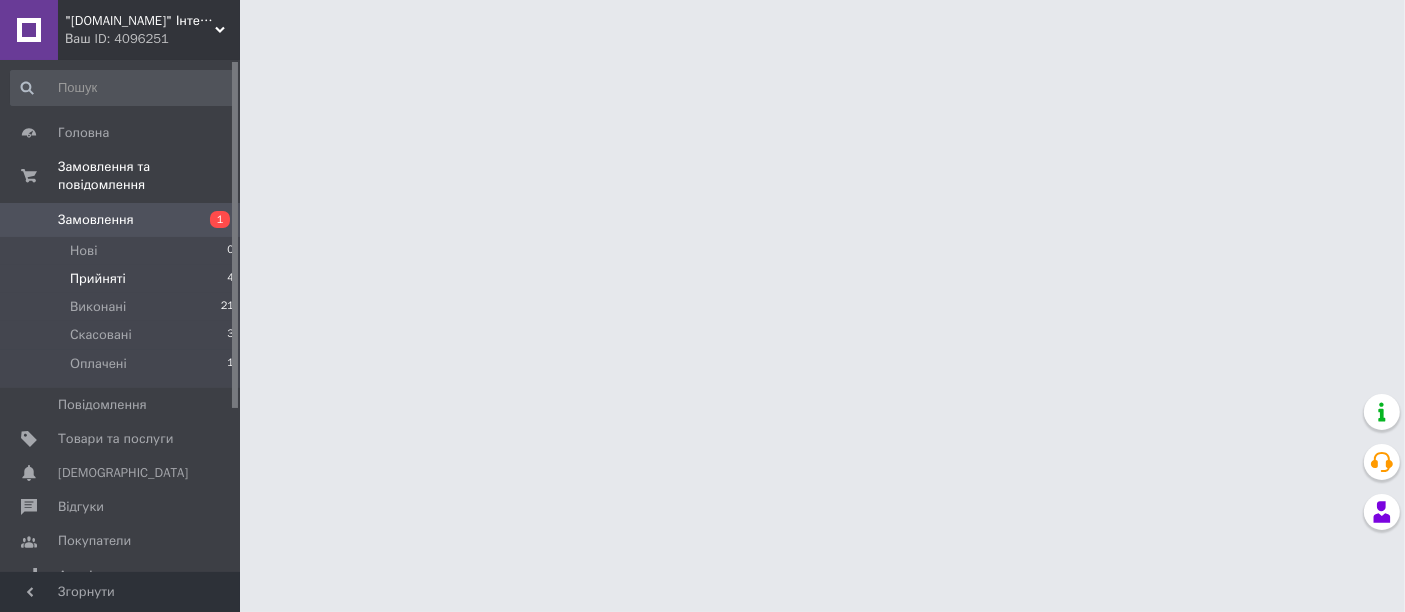 scroll, scrollTop: 0, scrollLeft: 0, axis: both 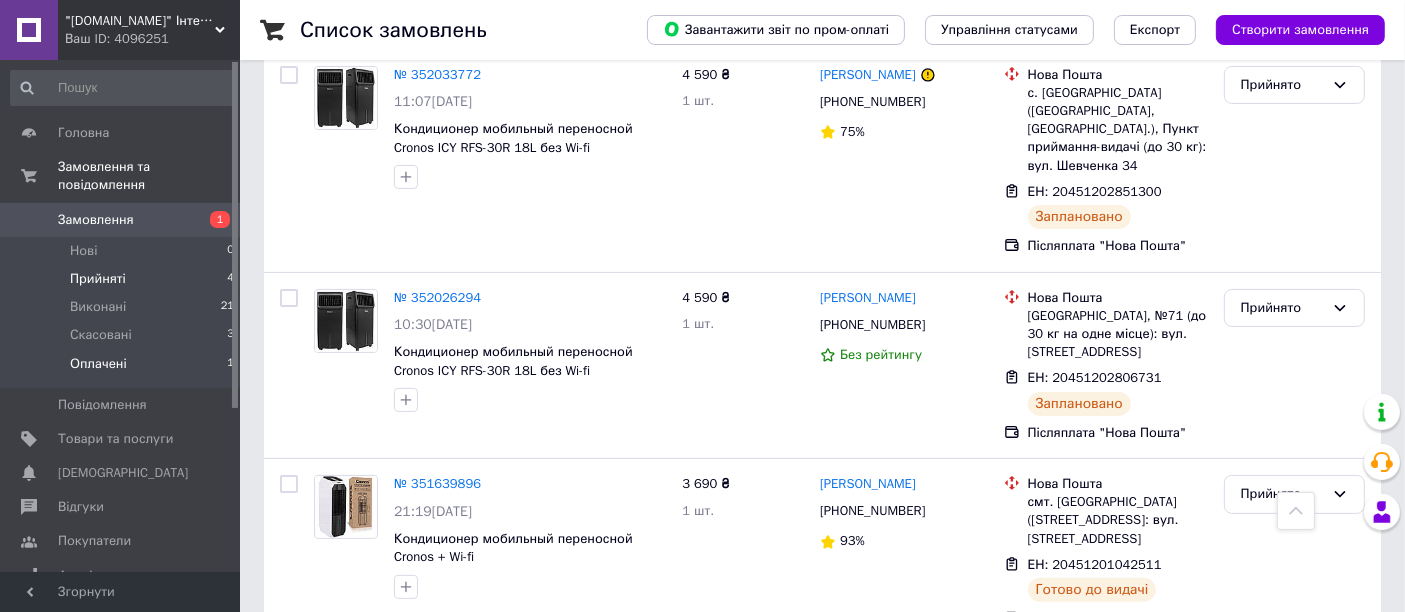 click on "Оплачені" at bounding box center (98, 364) 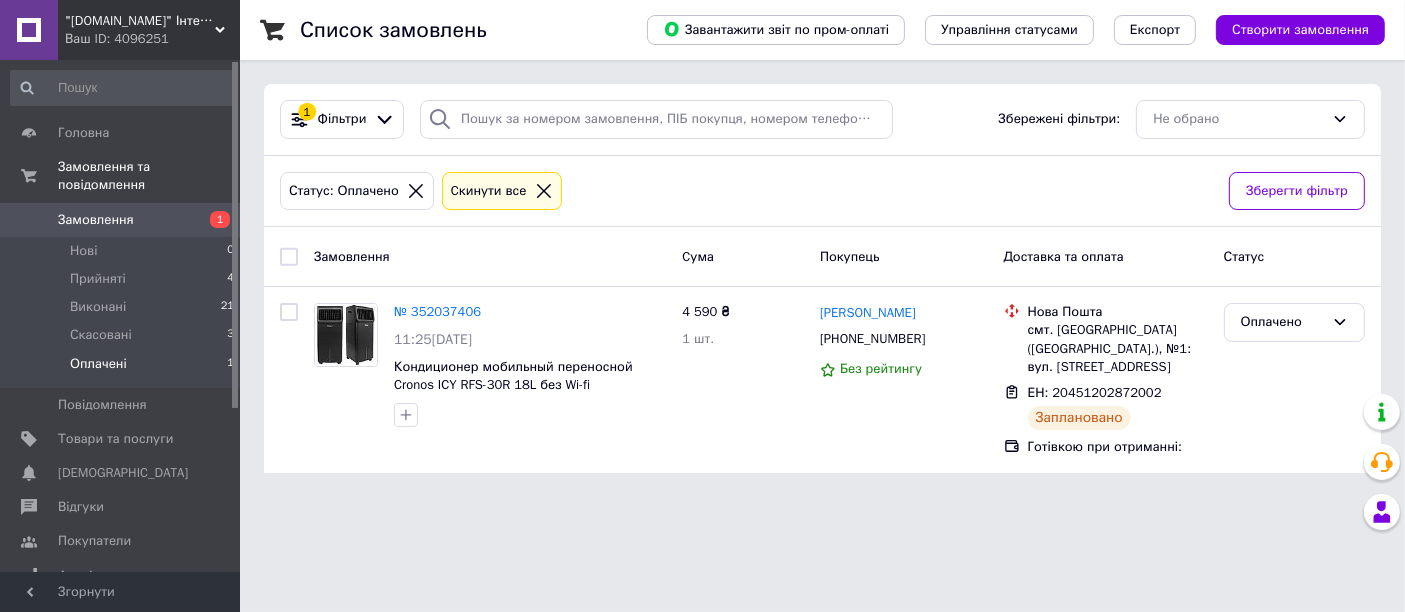 scroll, scrollTop: 0, scrollLeft: 0, axis: both 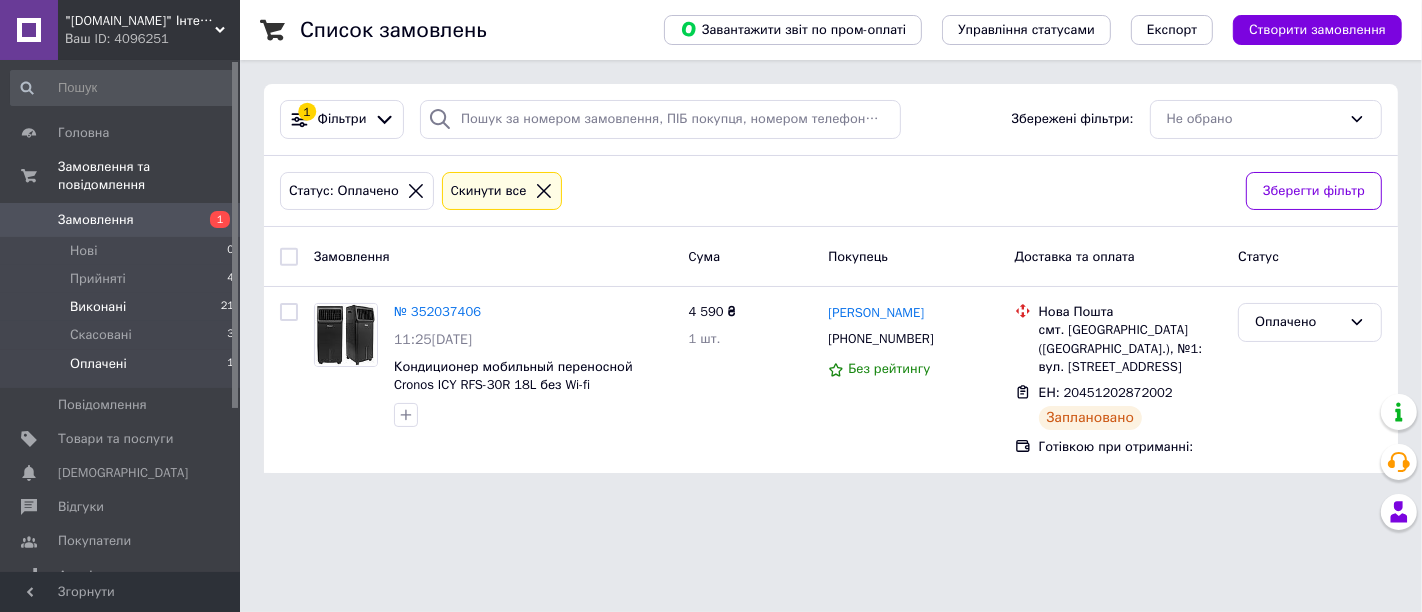 click on "Виконані" at bounding box center [98, 307] 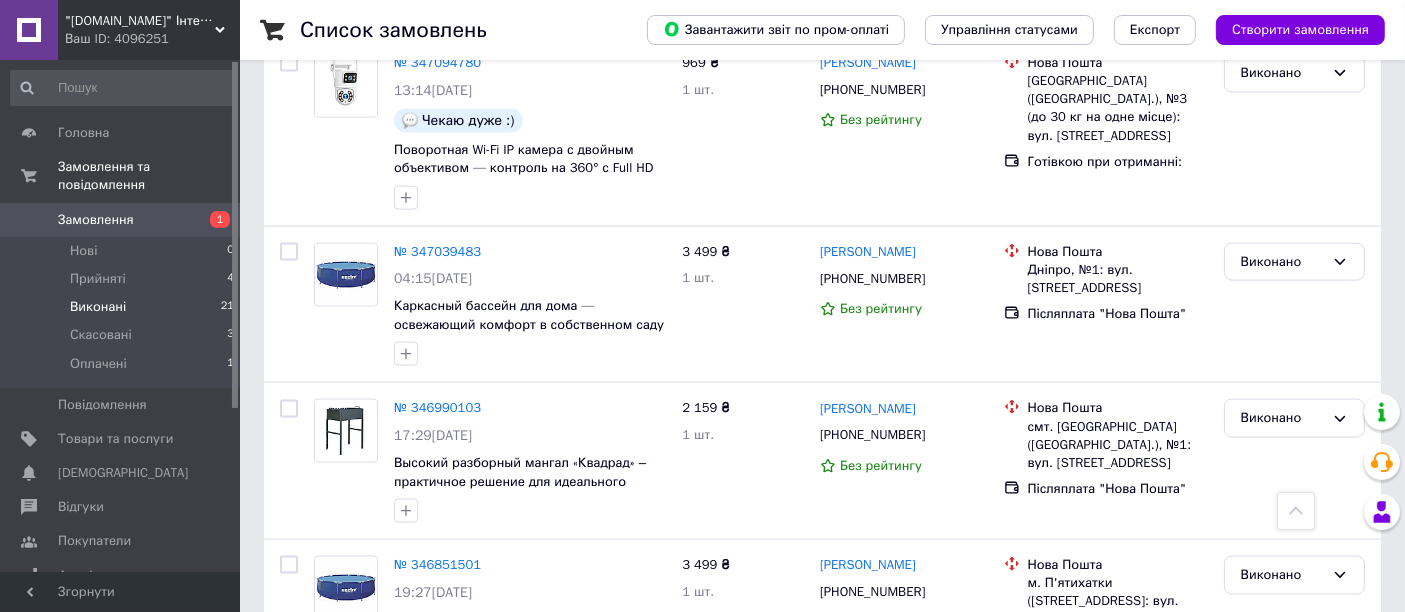 scroll, scrollTop: 3000, scrollLeft: 0, axis: vertical 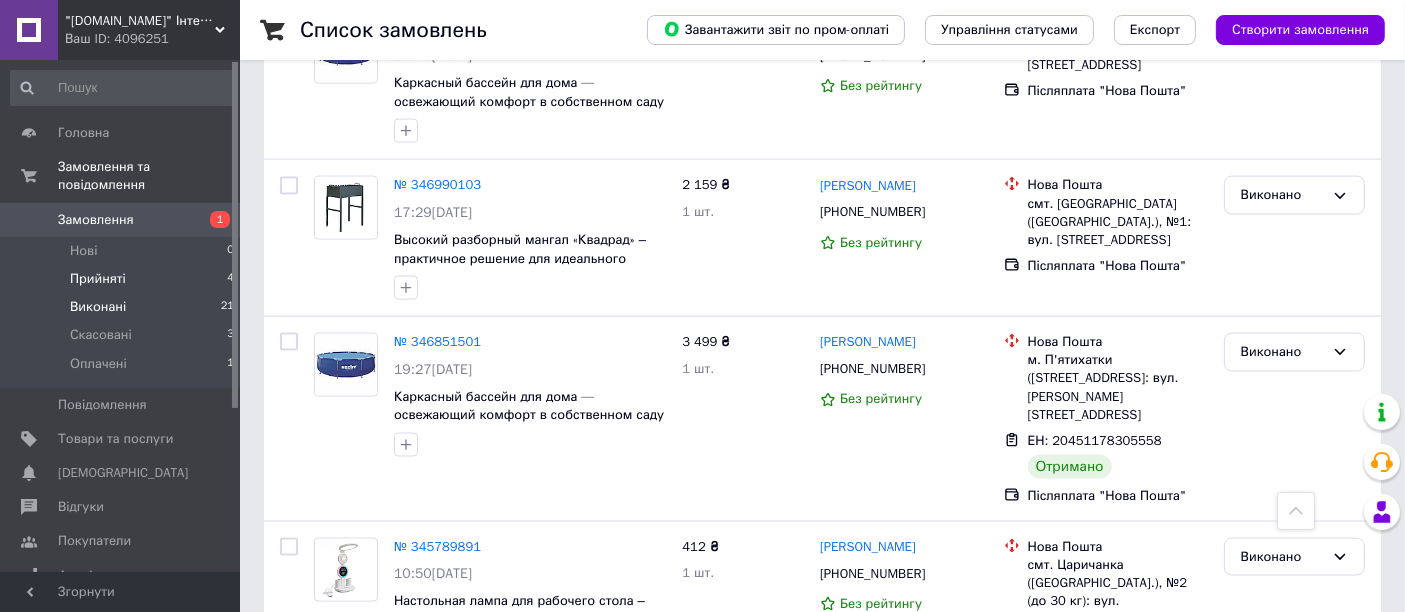 click on "Прийняті" at bounding box center (98, 279) 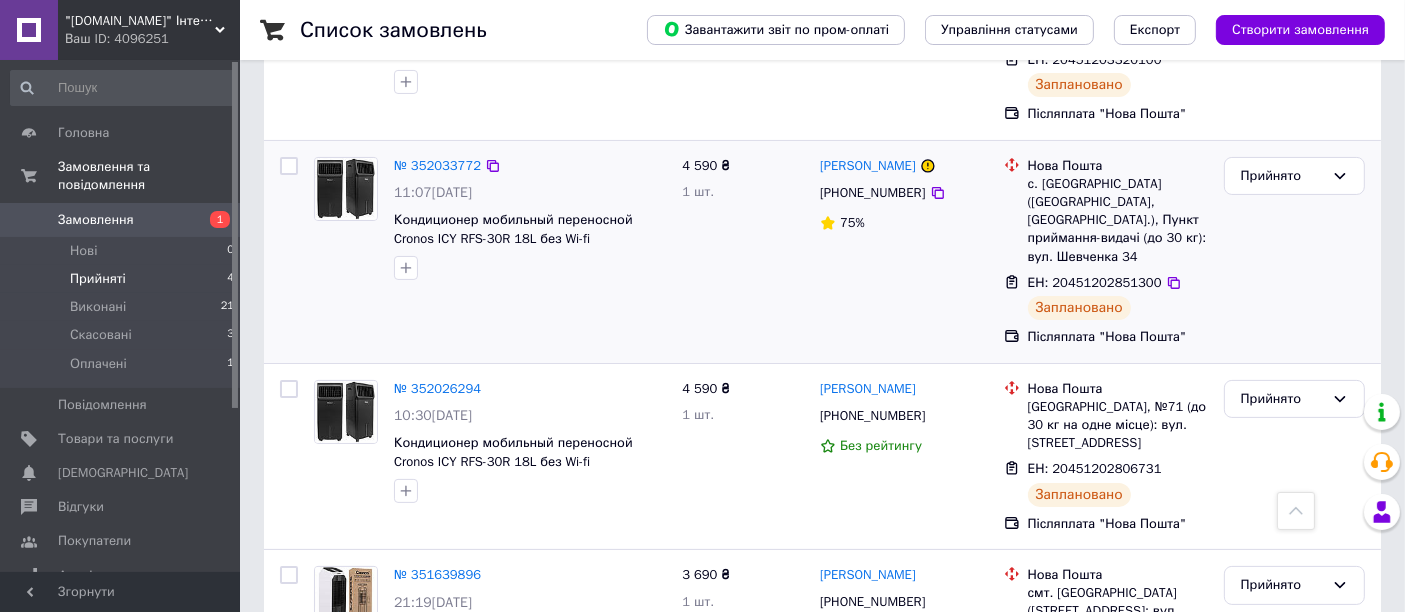 scroll, scrollTop: 424, scrollLeft: 0, axis: vertical 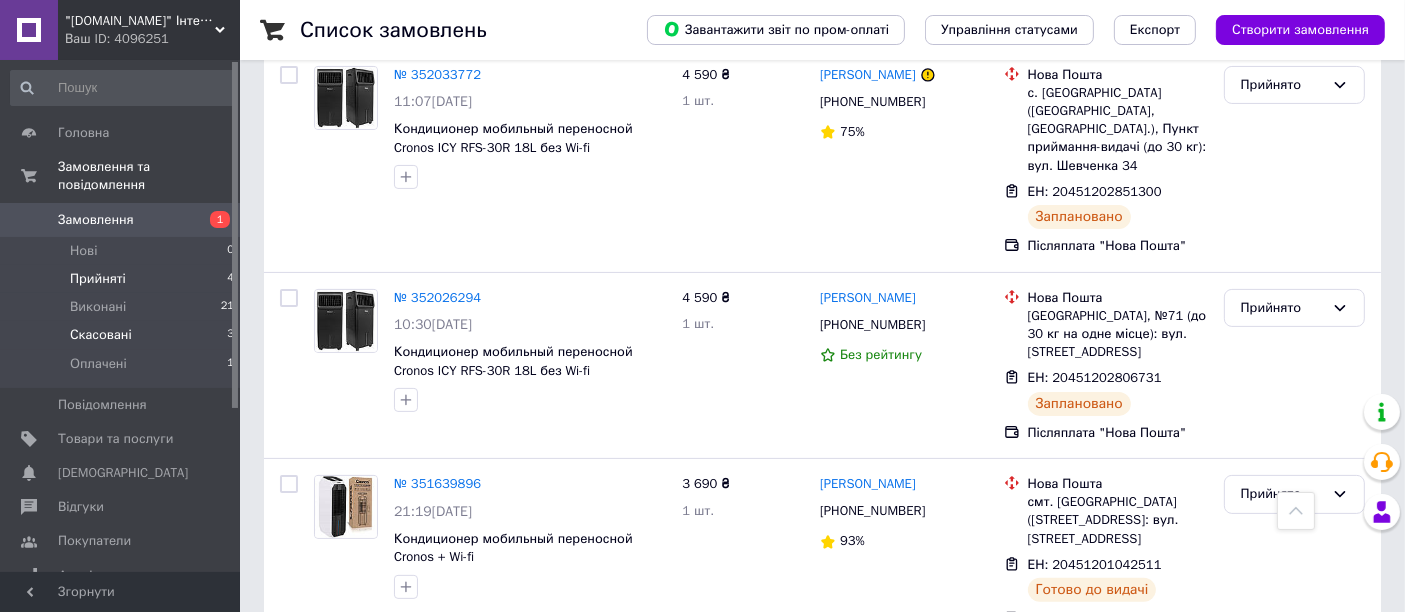 click on "Скасовані" at bounding box center (101, 335) 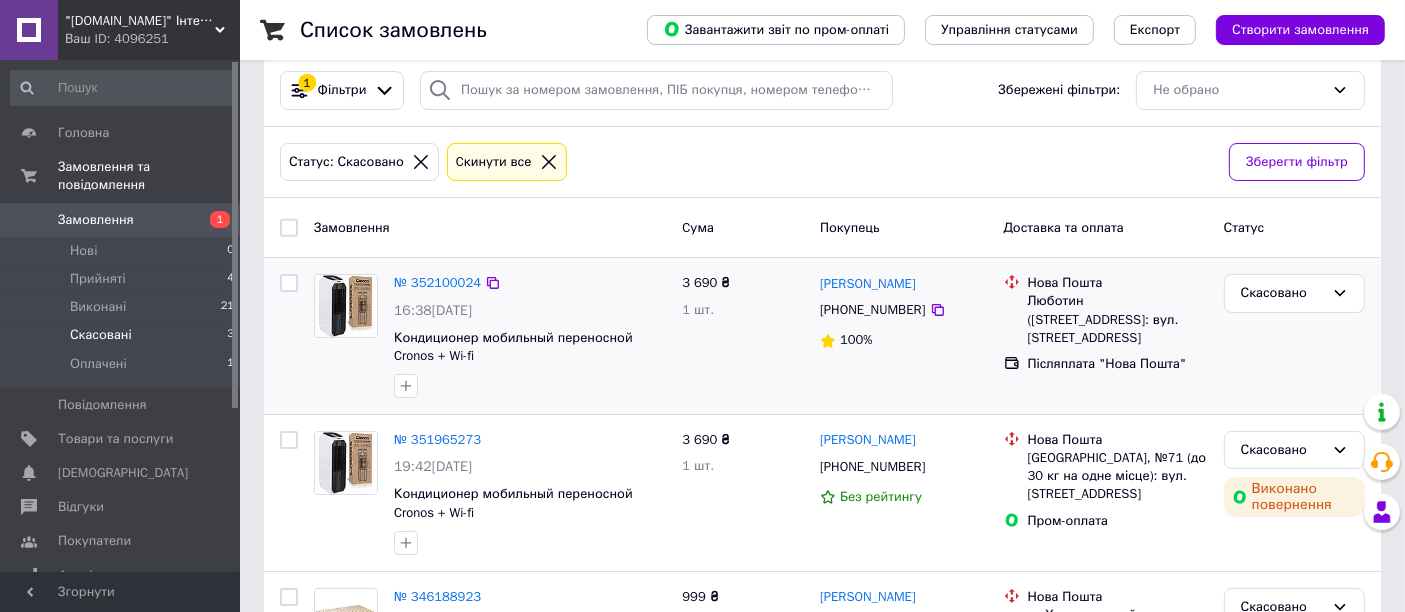 scroll, scrollTop: 0, scrollLeft: 0, axis: both 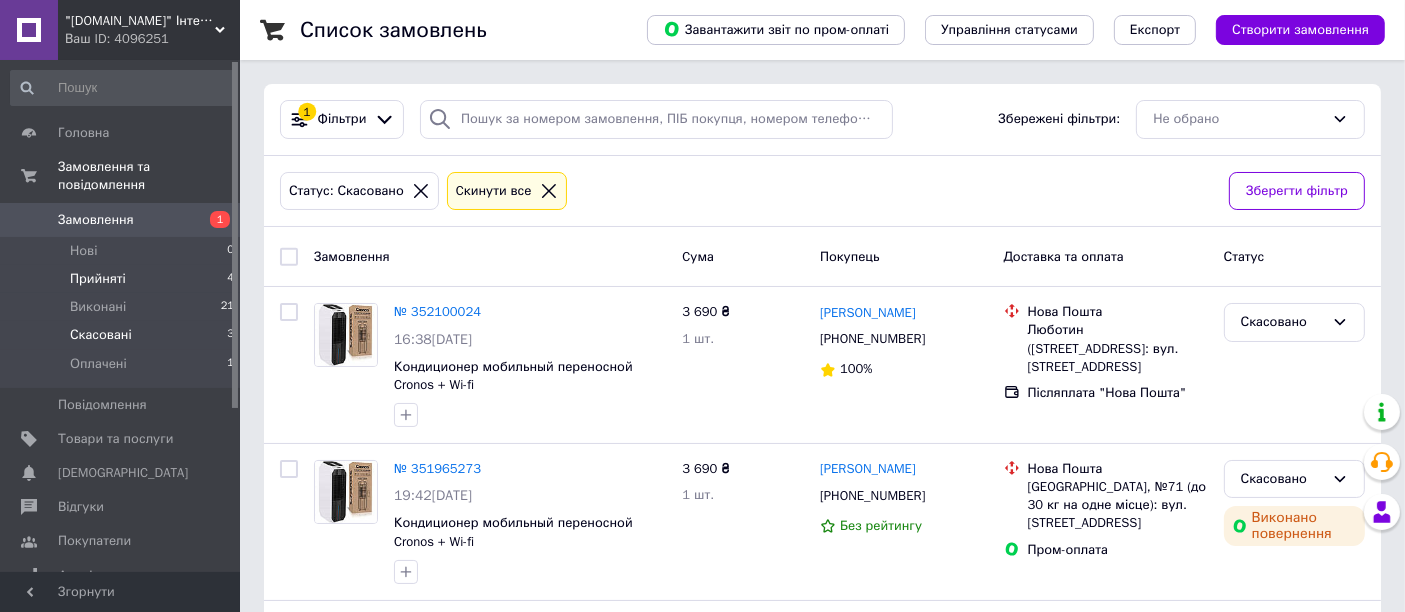 click on "Прийняті" at bounding box center (98, 279) 